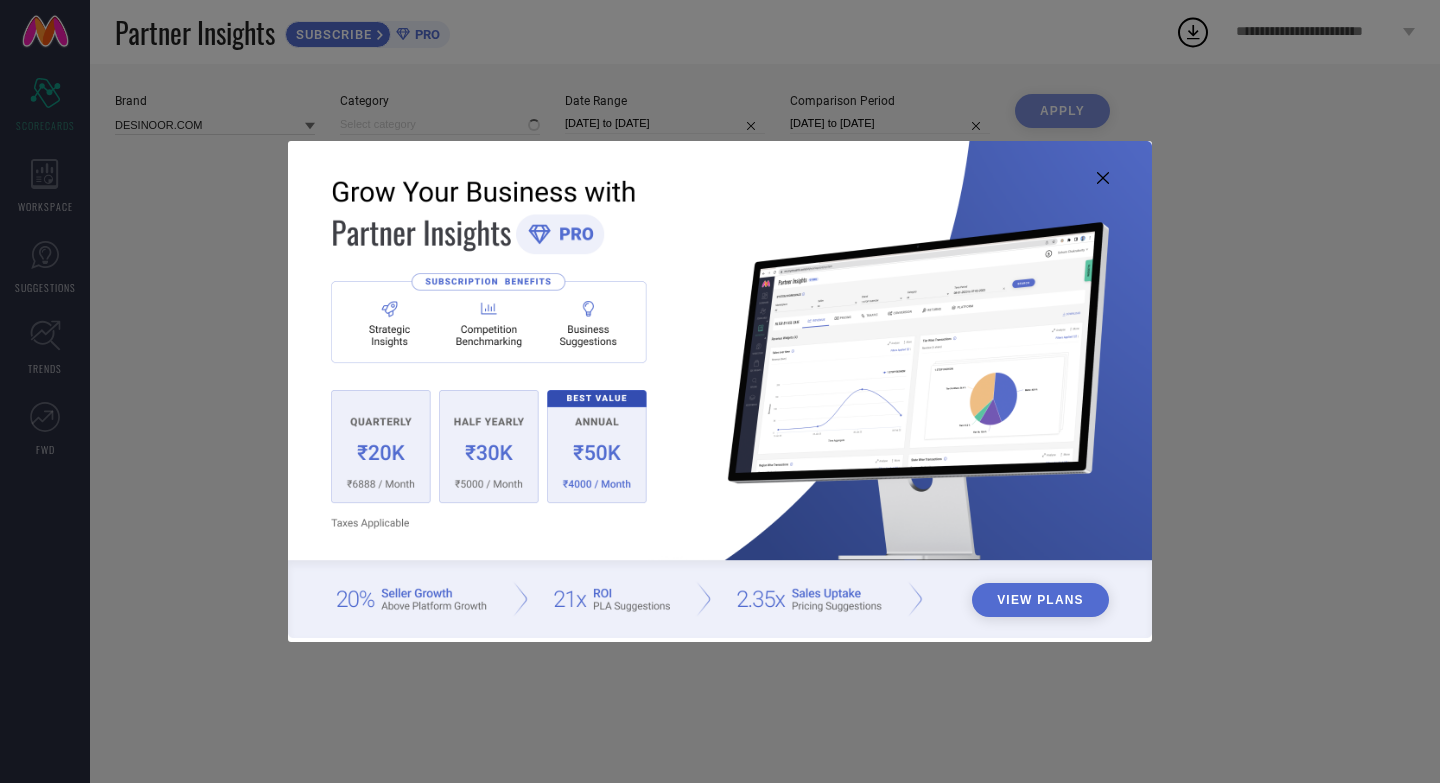 type on "All" 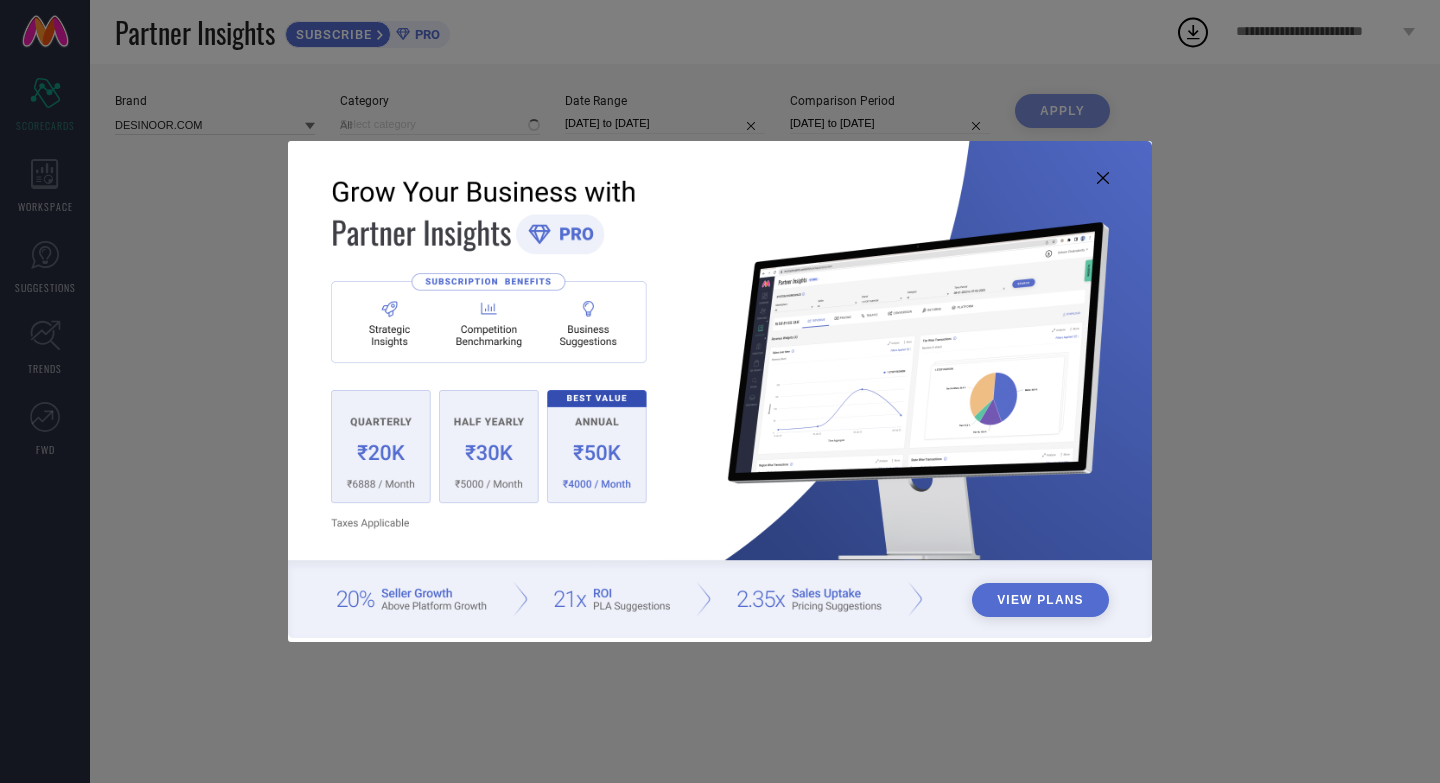 scroll, scrollTop: 0, scrollLeft: 0, axis: both 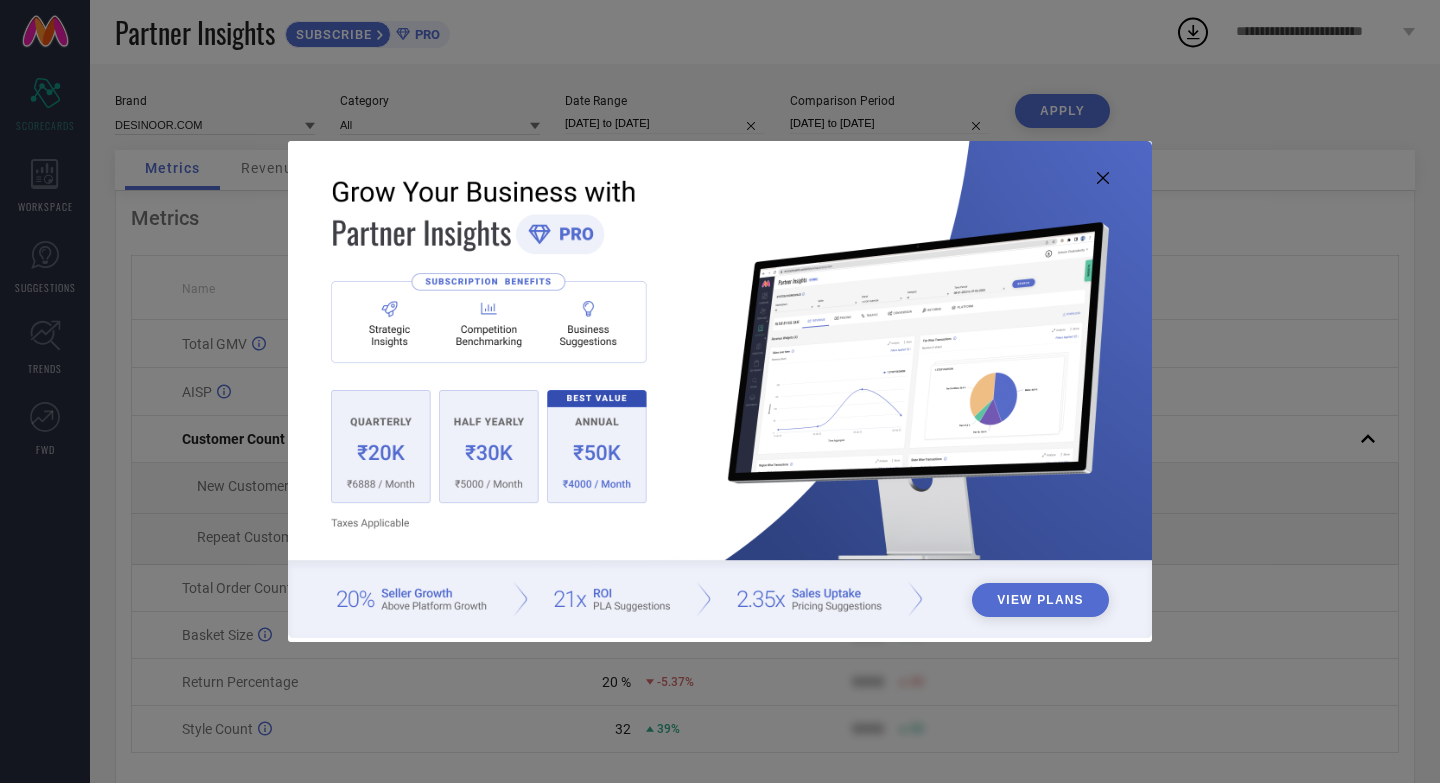 click on "View Plans" at bounding box center (1040, 600) 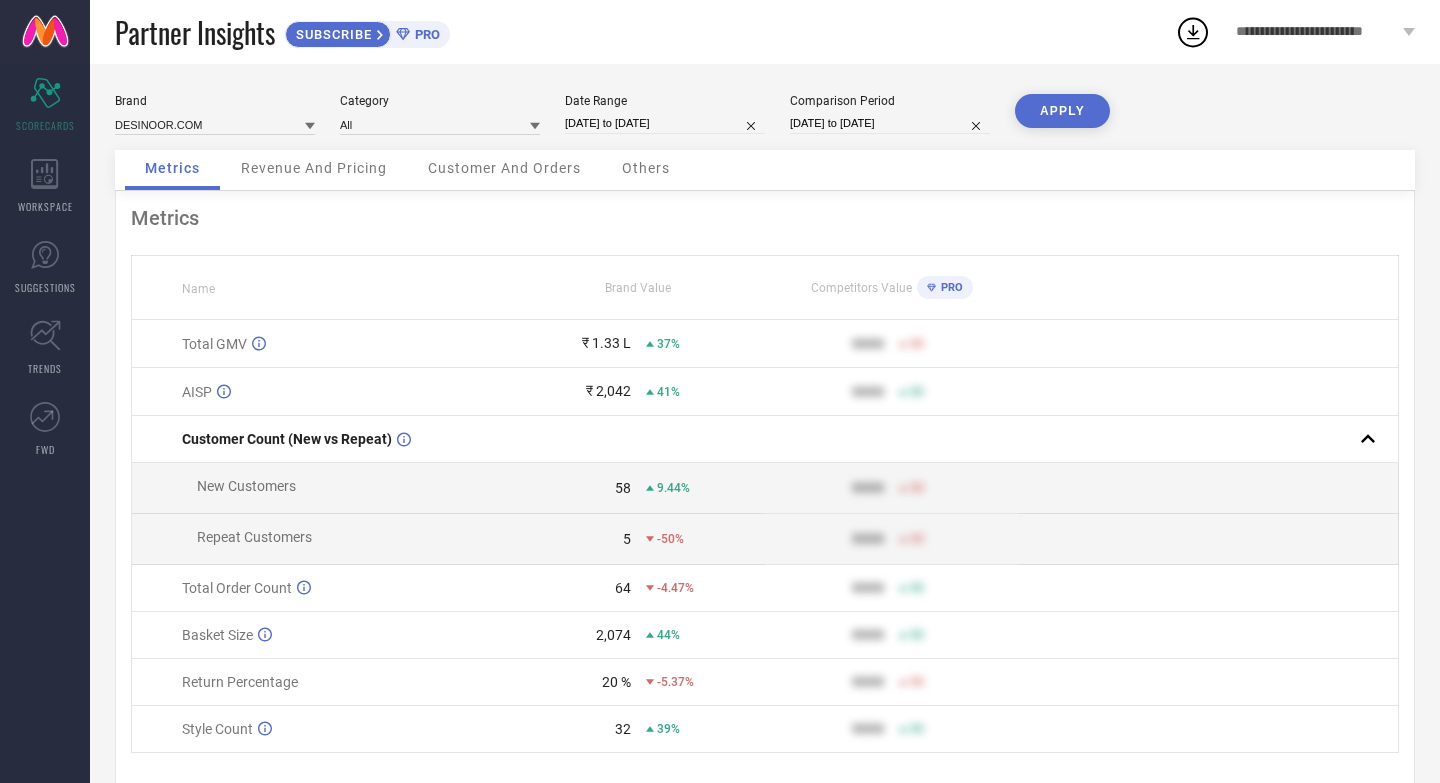 click on "Brand DESINOOR.COM" at bounding box center (215, 114) 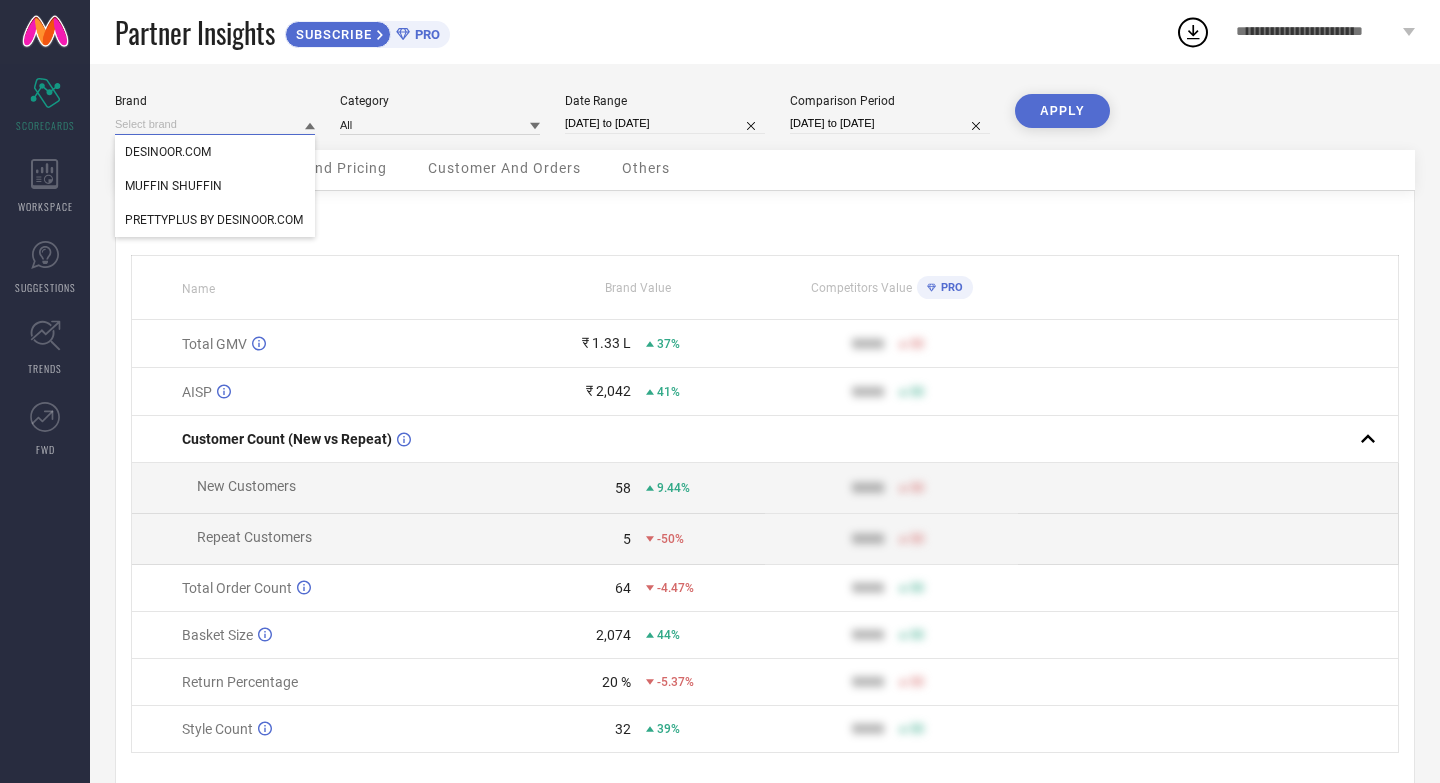 click at bounding box center [215, 124] 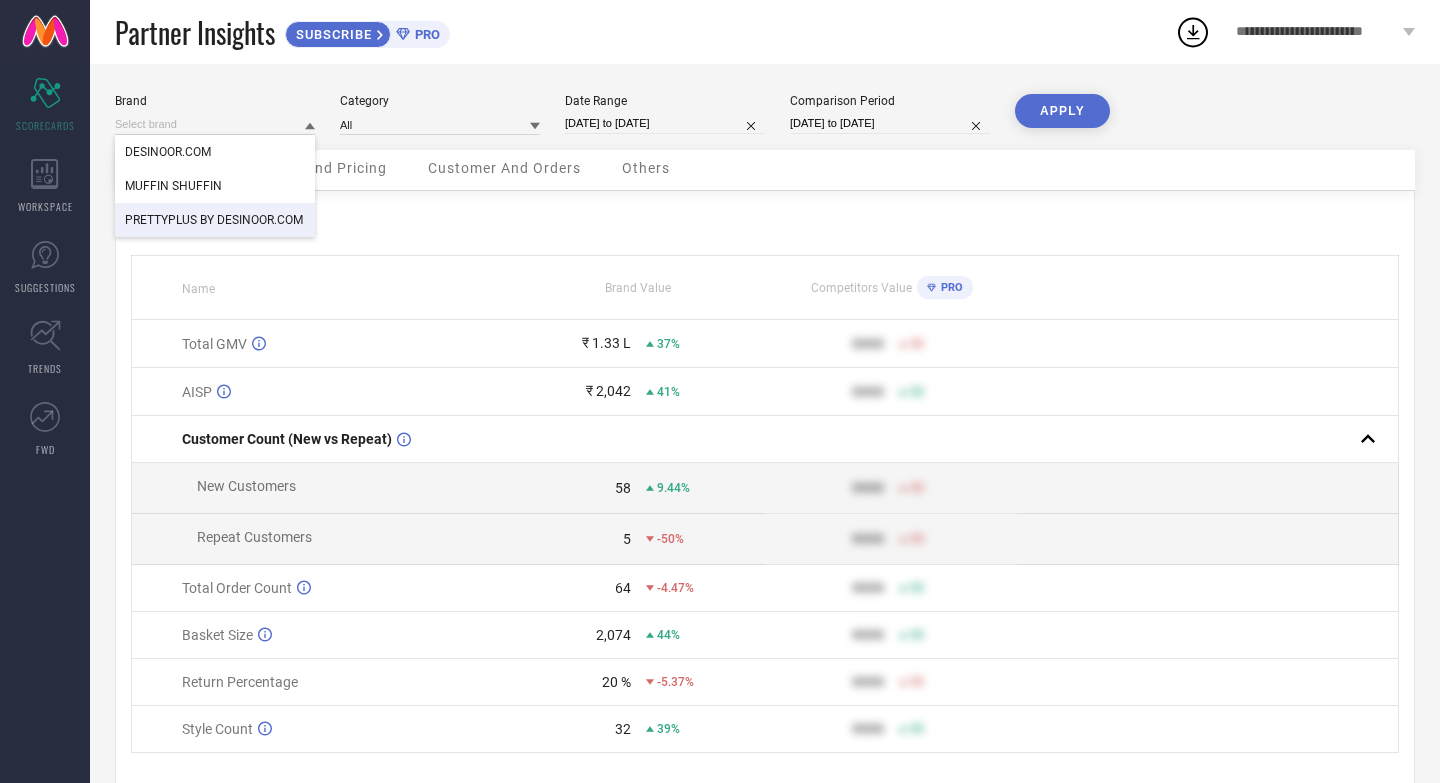 click on "PRETTYPLUS BY DESINOOR.COM" at bounding box center [214, 220] 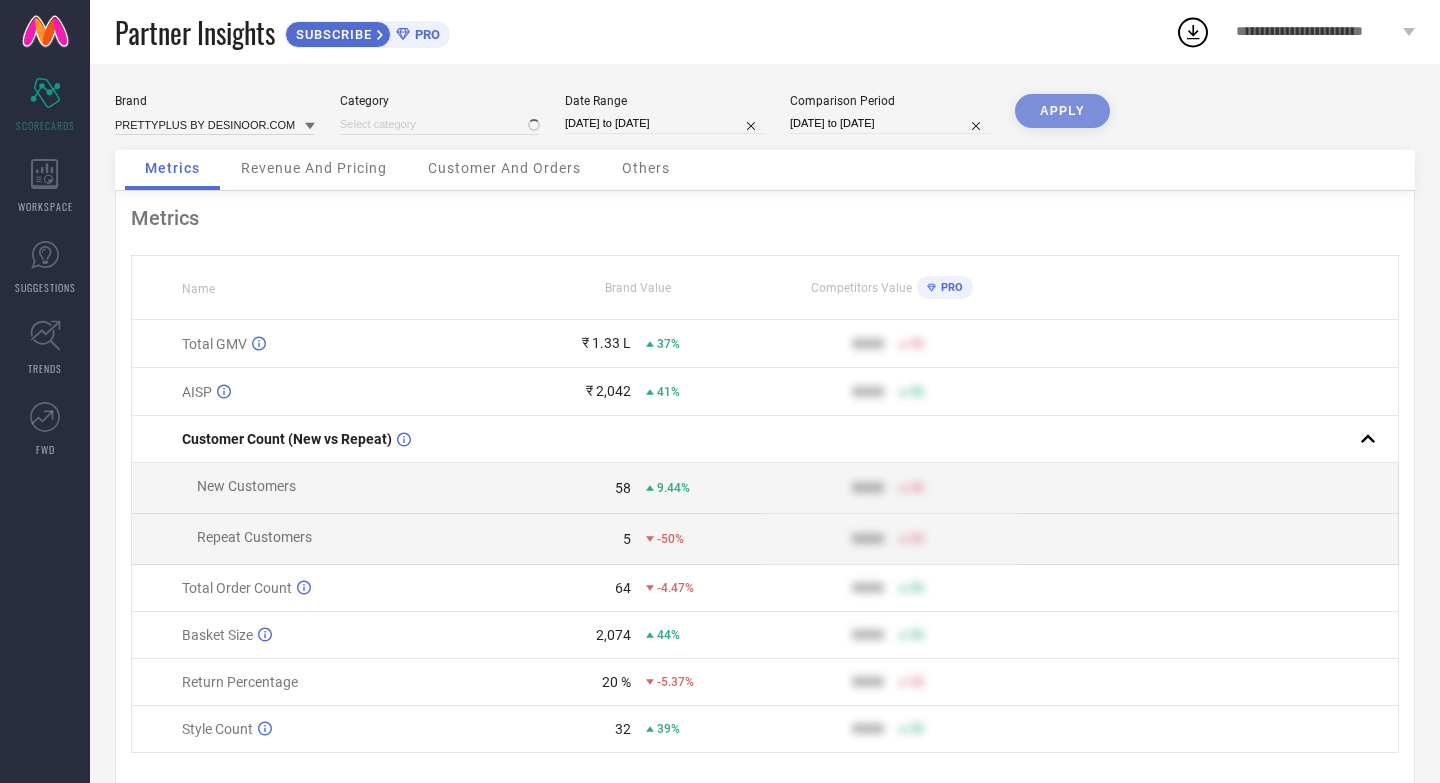 type on "All" 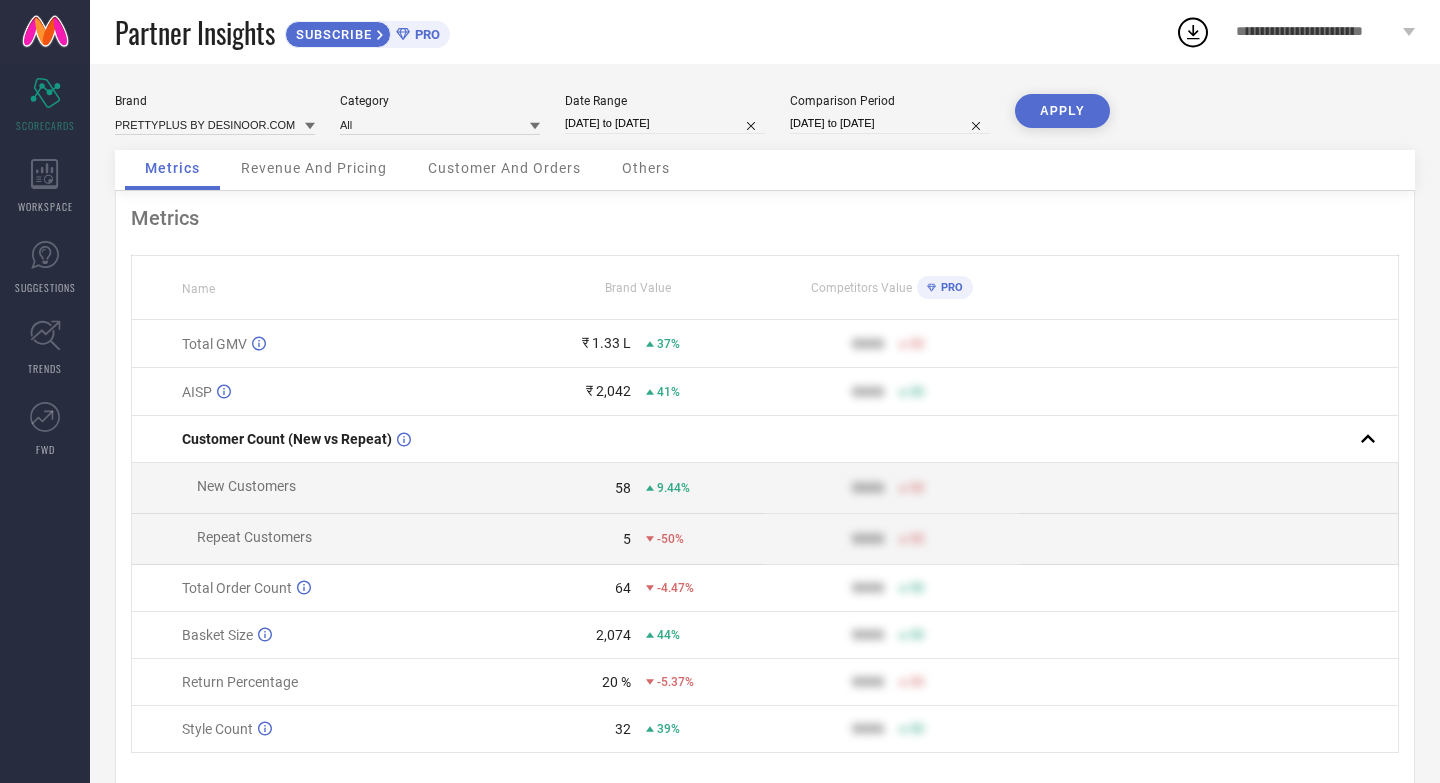 click on "[DATE] to [DATE]" at bounding box center [665, 123] 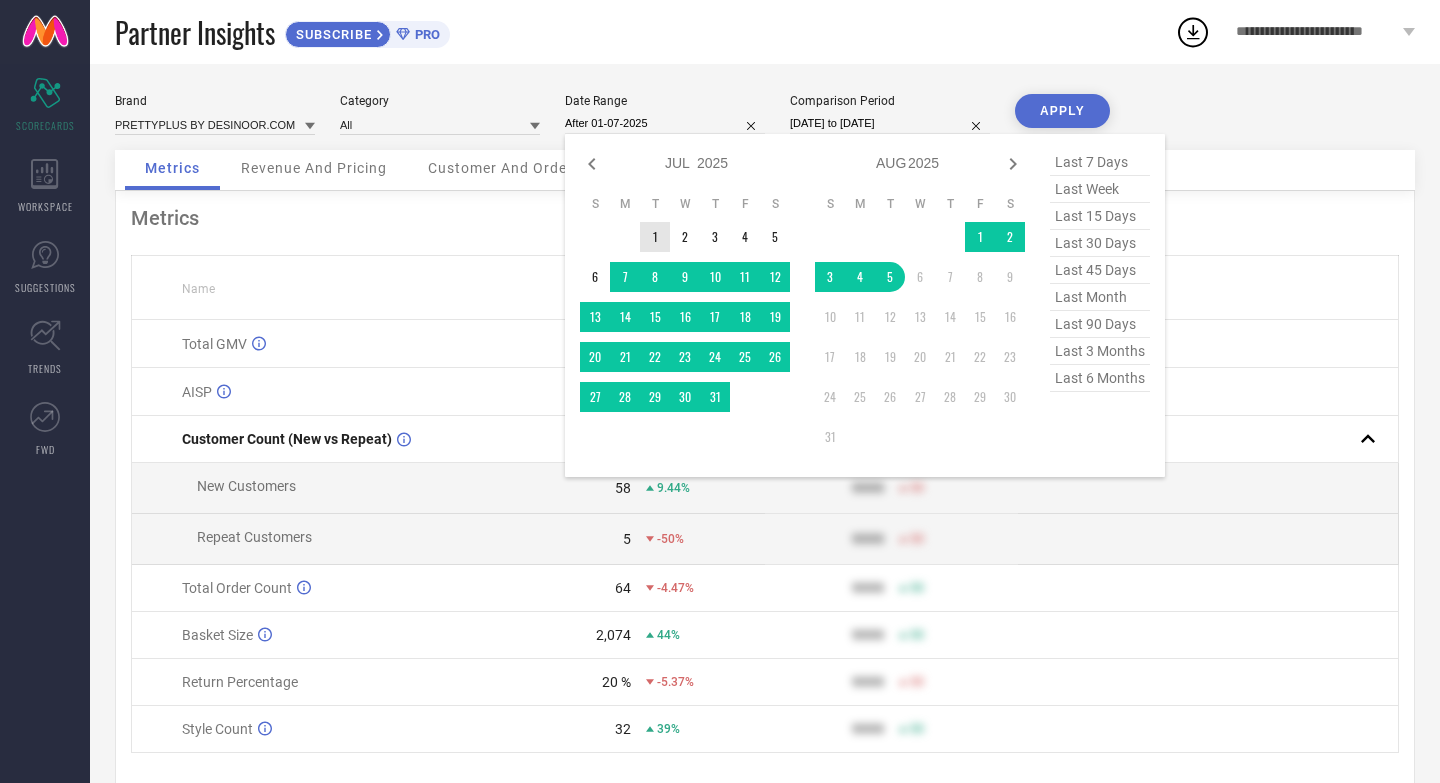 click on "1" at bounding box center [655, 237] 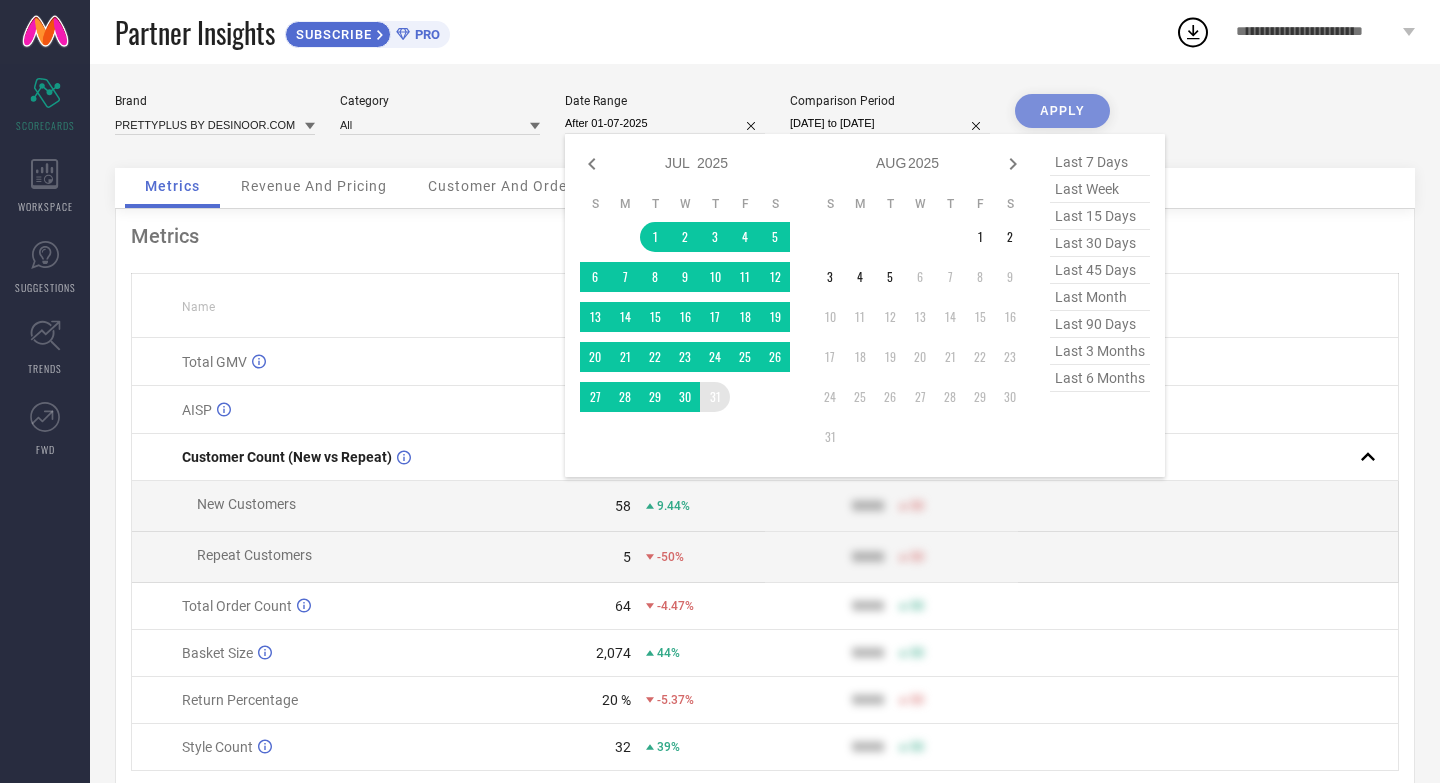 type on "01-07-2025 to 31-07-2025" 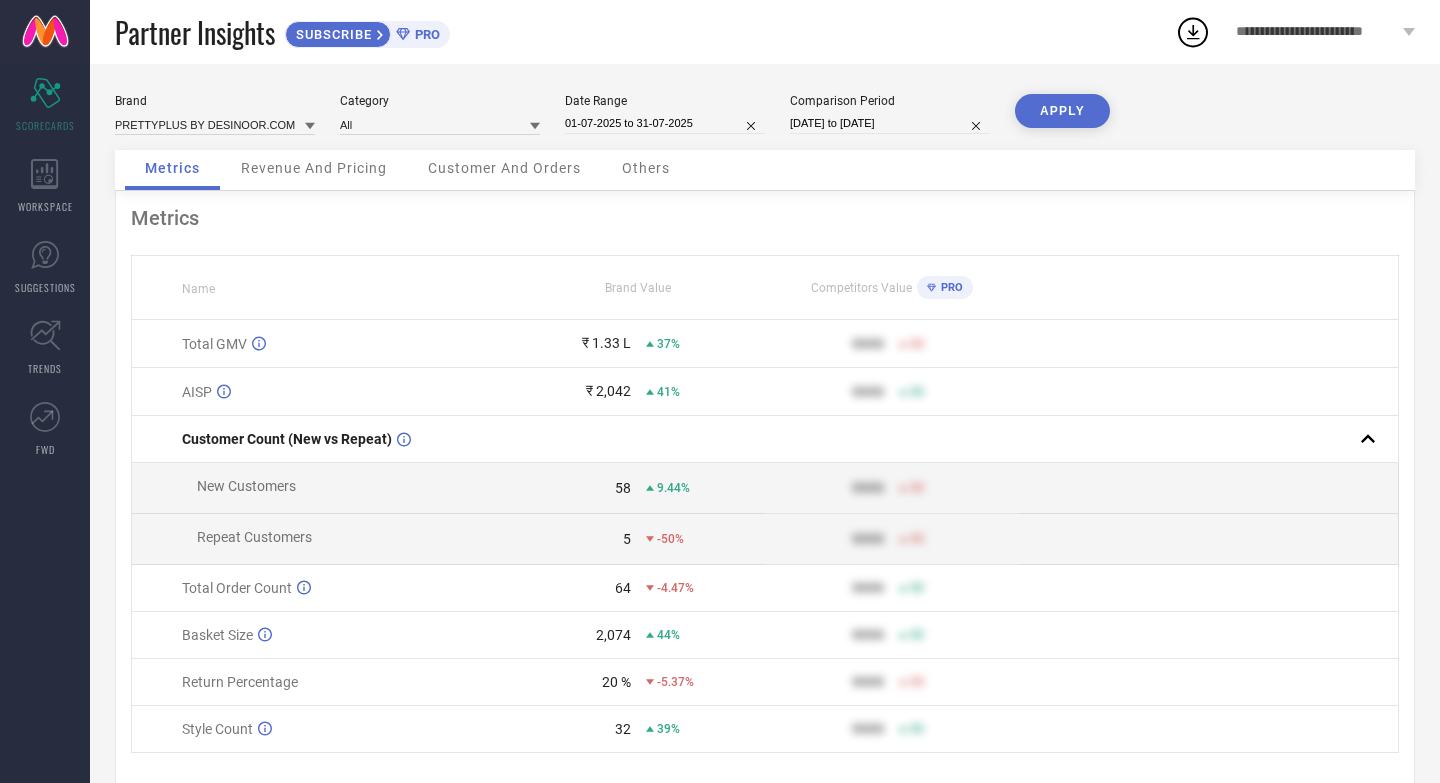 click on "APPLY" at bounding box center (1062, 111) 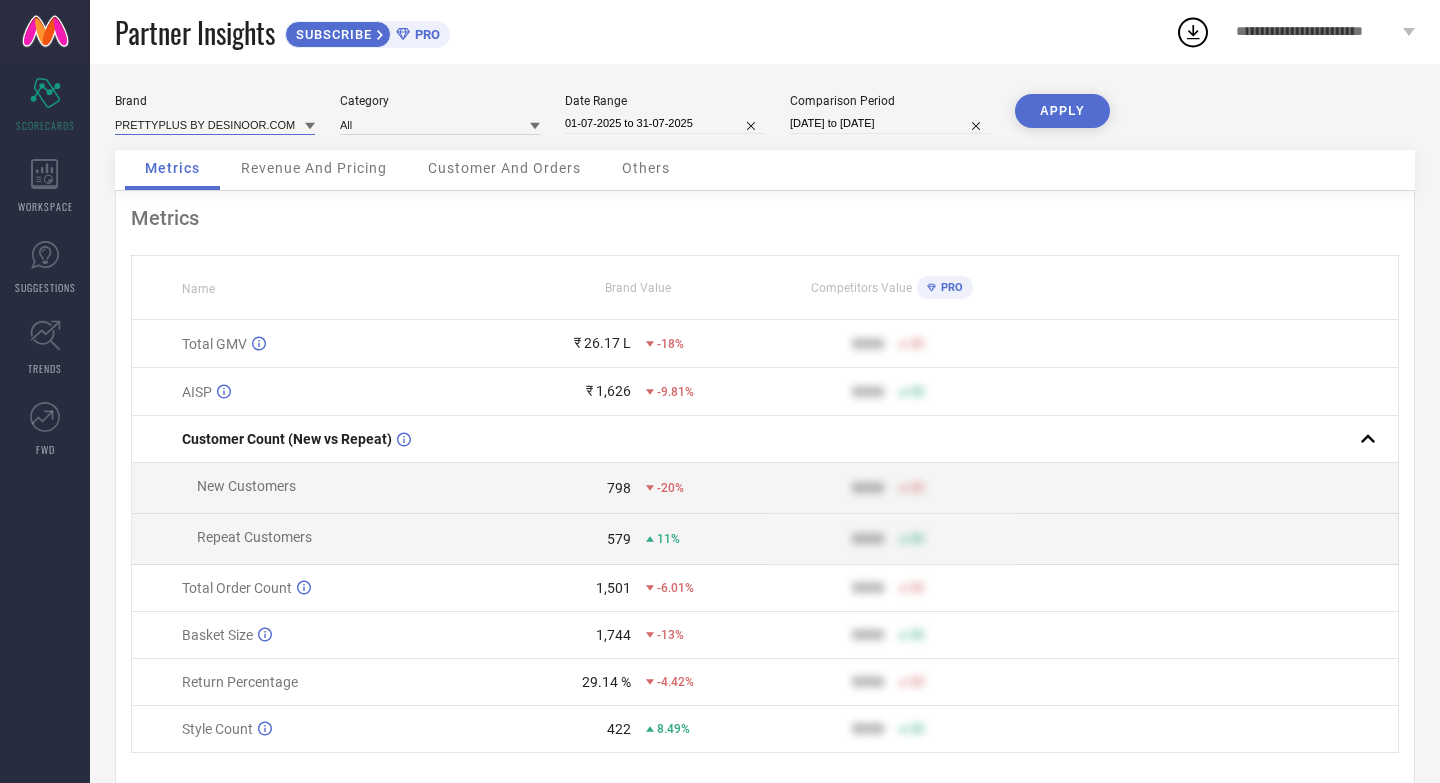 click at bounding box center (215, 124) 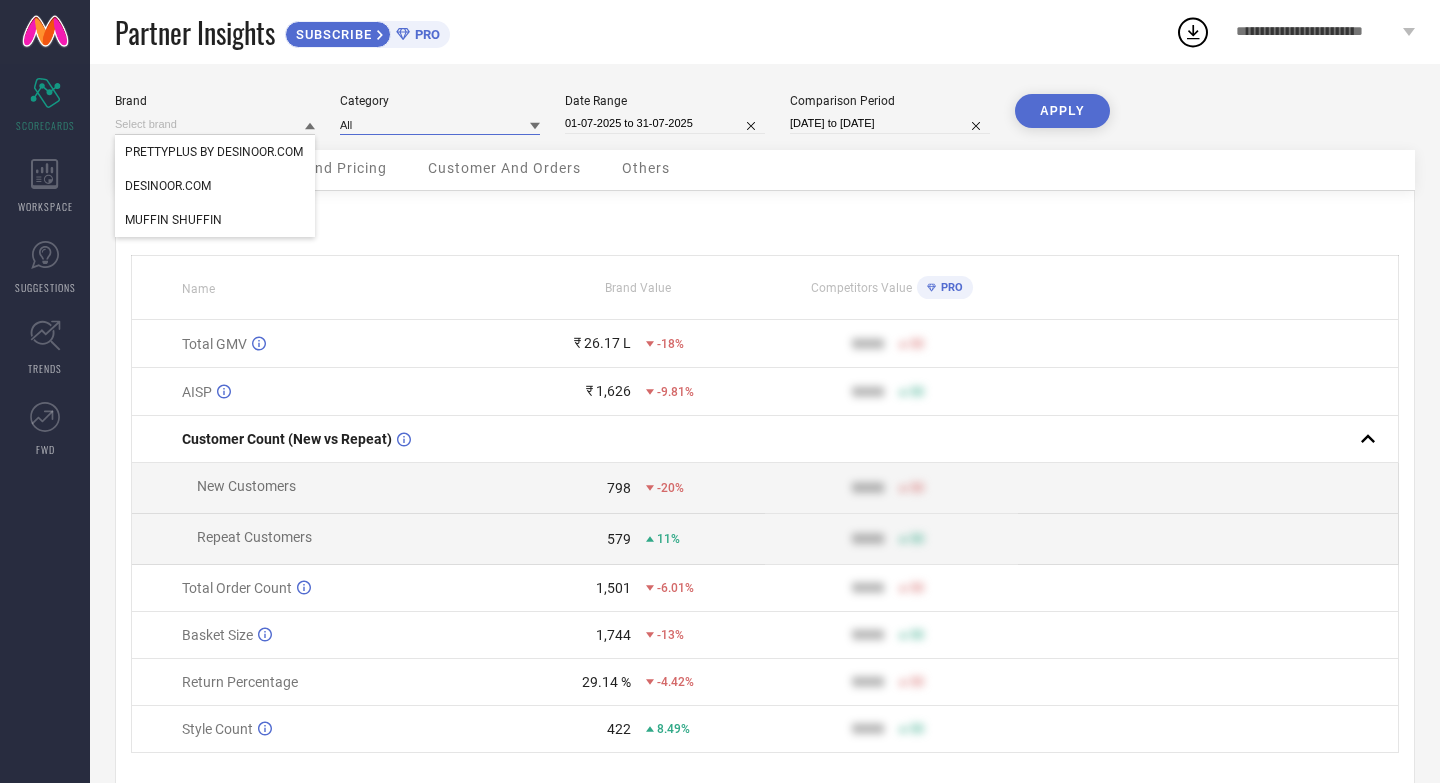click at bounding box center (440, 124) 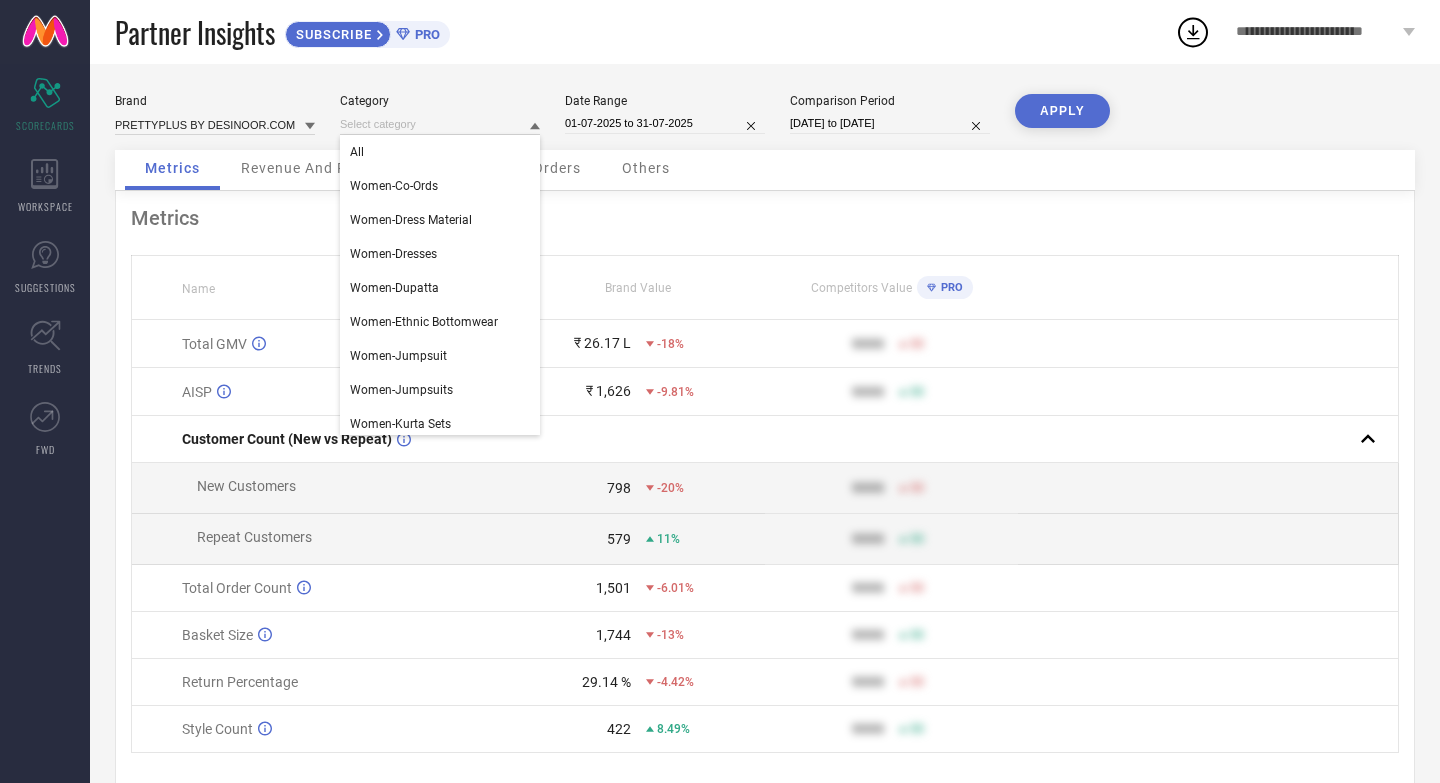 click on "Brand PRETTYPLUS BY DESINOOR.COM Category All Women-Co-Ords Women-Dress Material Women-Dresses Women-Dupatta Women-Ethnic Bottomwear Women-Jumpsuit Women-Jumpsuits Women-Kurta Sets Women-Kurtas Women-Kurtis Women-Lehenga Choli Women-Palazzos Date Range [DATE] to [DATE] Comparison Period [DATE] to [DATE] APPLY Metrics Revenue And Pricing Customer And Orders Others Metrics Name Brand Value   Competitors Value   PRO Total GMV ₹ 26.17 L   -18% 9999   50 AISP ₹ 1,626   -9.81% 9999   50 Customer Count (New vs Repeat)  New Customers 798   -20% 9999   50 Repeat Customers 579   11% 9999   50 Total Order Count  1,501   -6.01% 9999   50 Basket Size  1,744   -13% 9999   50 Return Percentage  29.14 %   -4.42% 9999   50 Style Count  422   8.49% 9999   50" at bounding box center (765, 449) 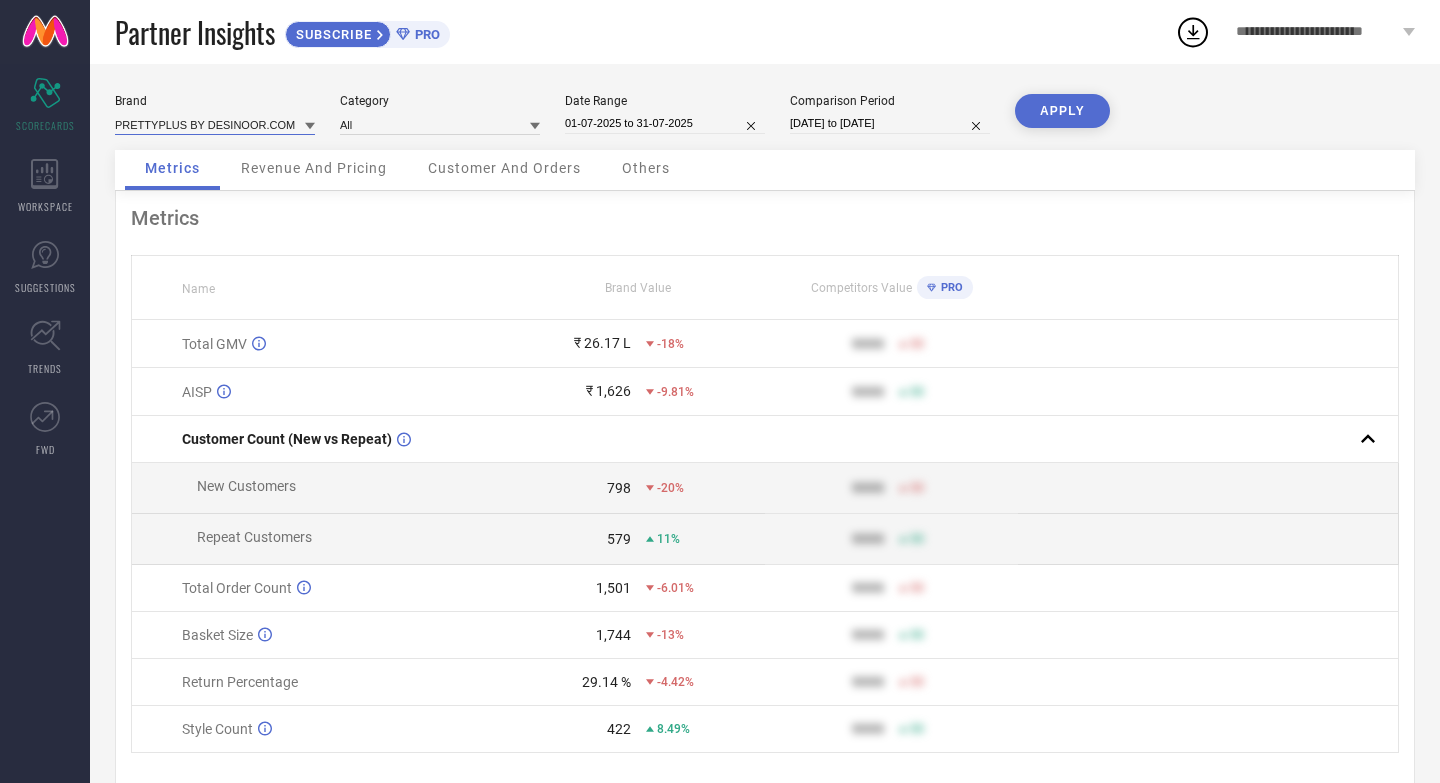 click at bounding box center [215, 124] 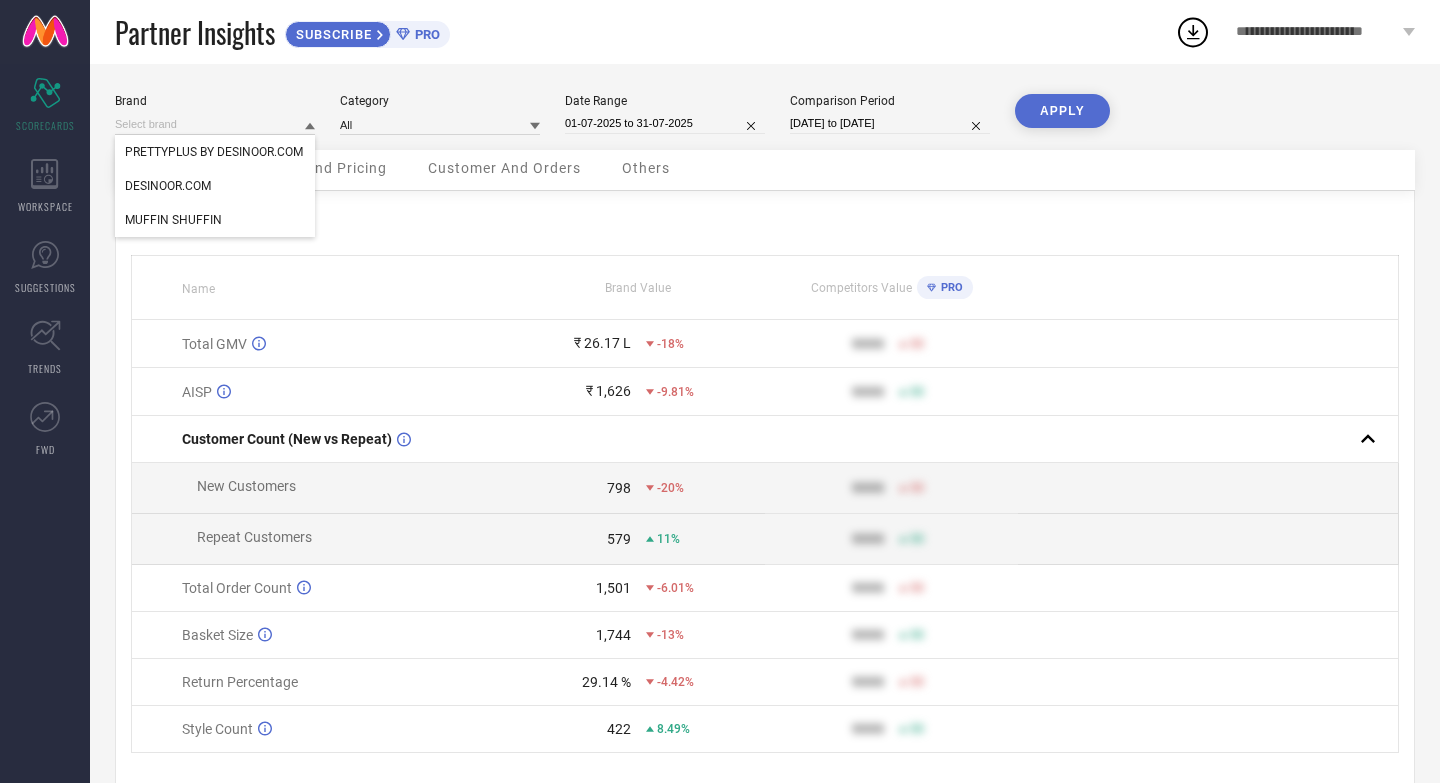 click on "Brand" at bounding box center [215, 101] 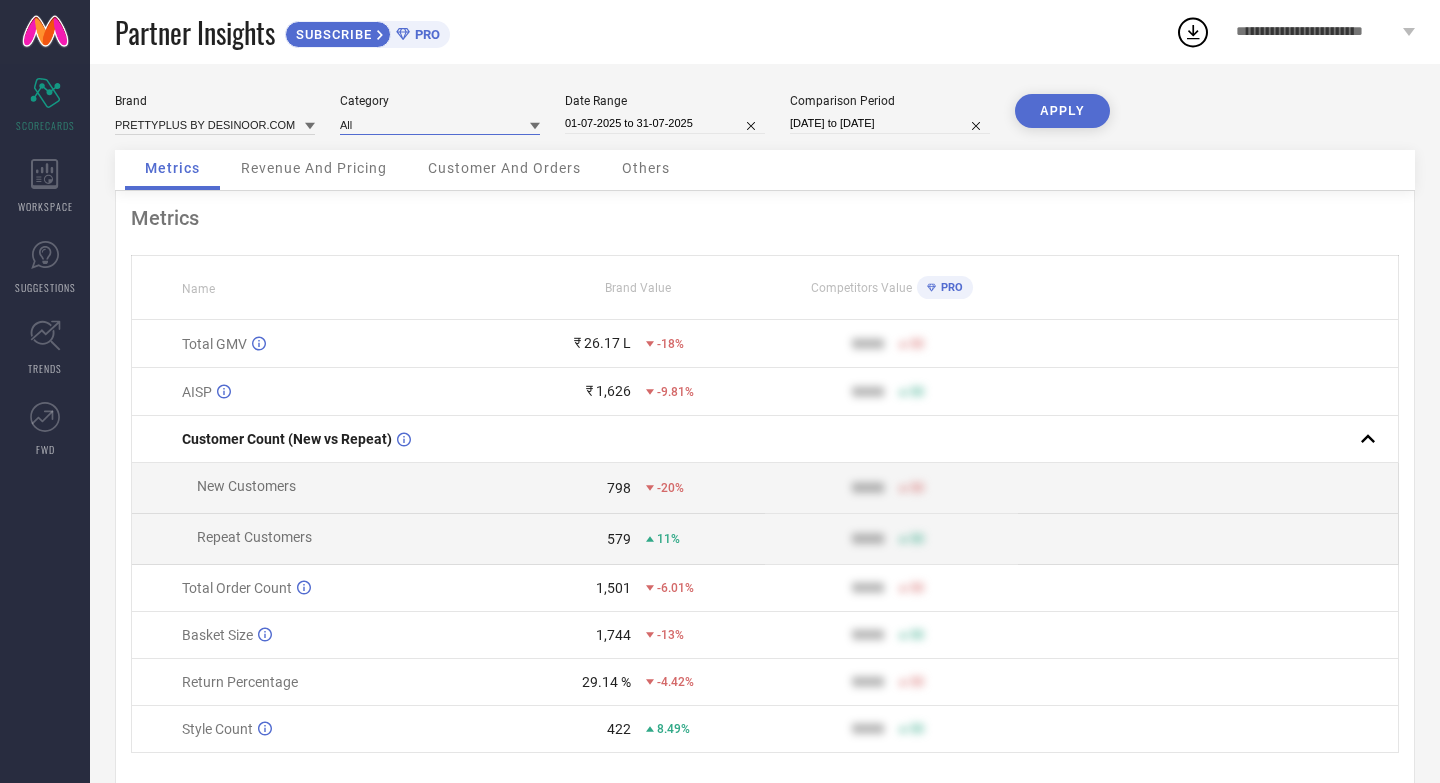 click at bounding box center (440, 124) 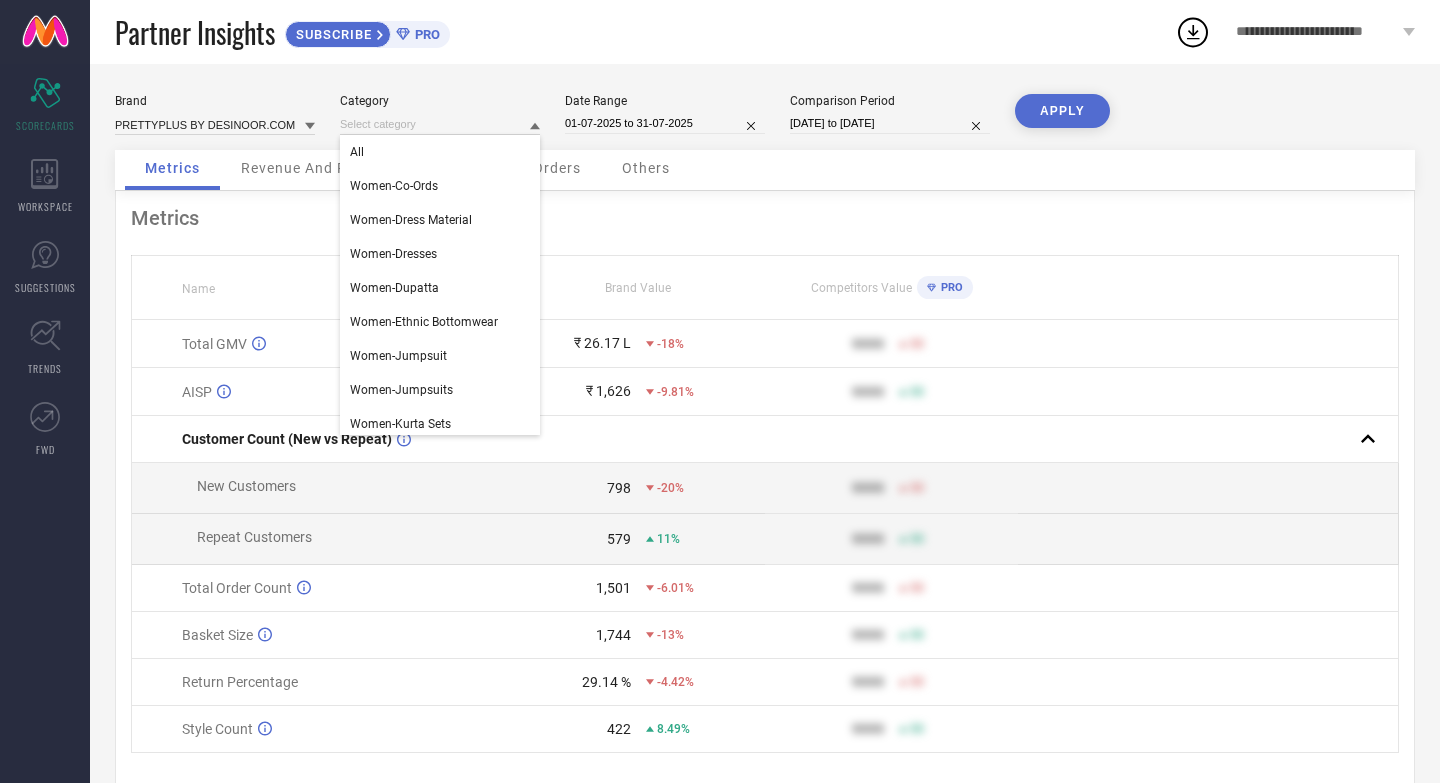 click on "Category" at bounding box center [440, 101] 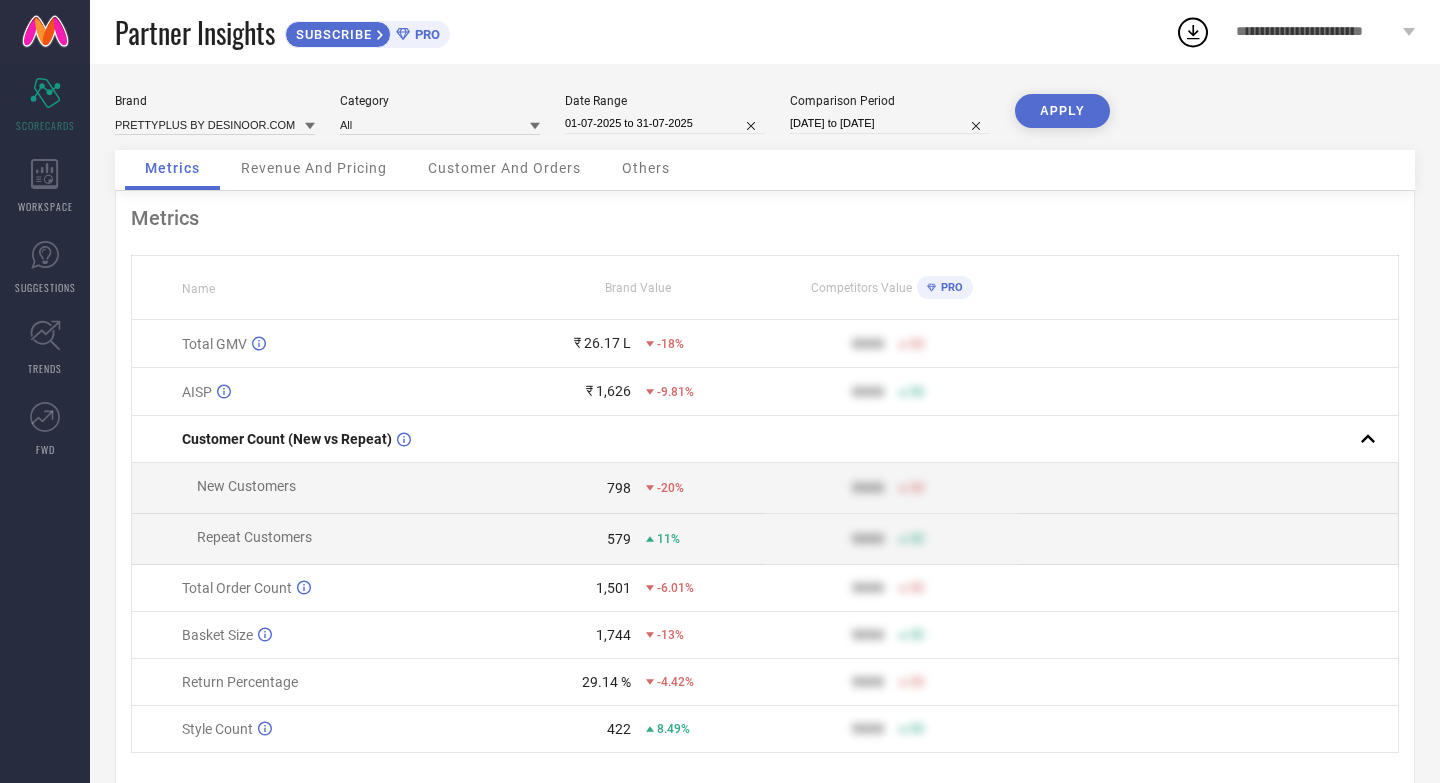 click on "01-07-2025 to 31-07-2025" at bounding box center [665, 123] 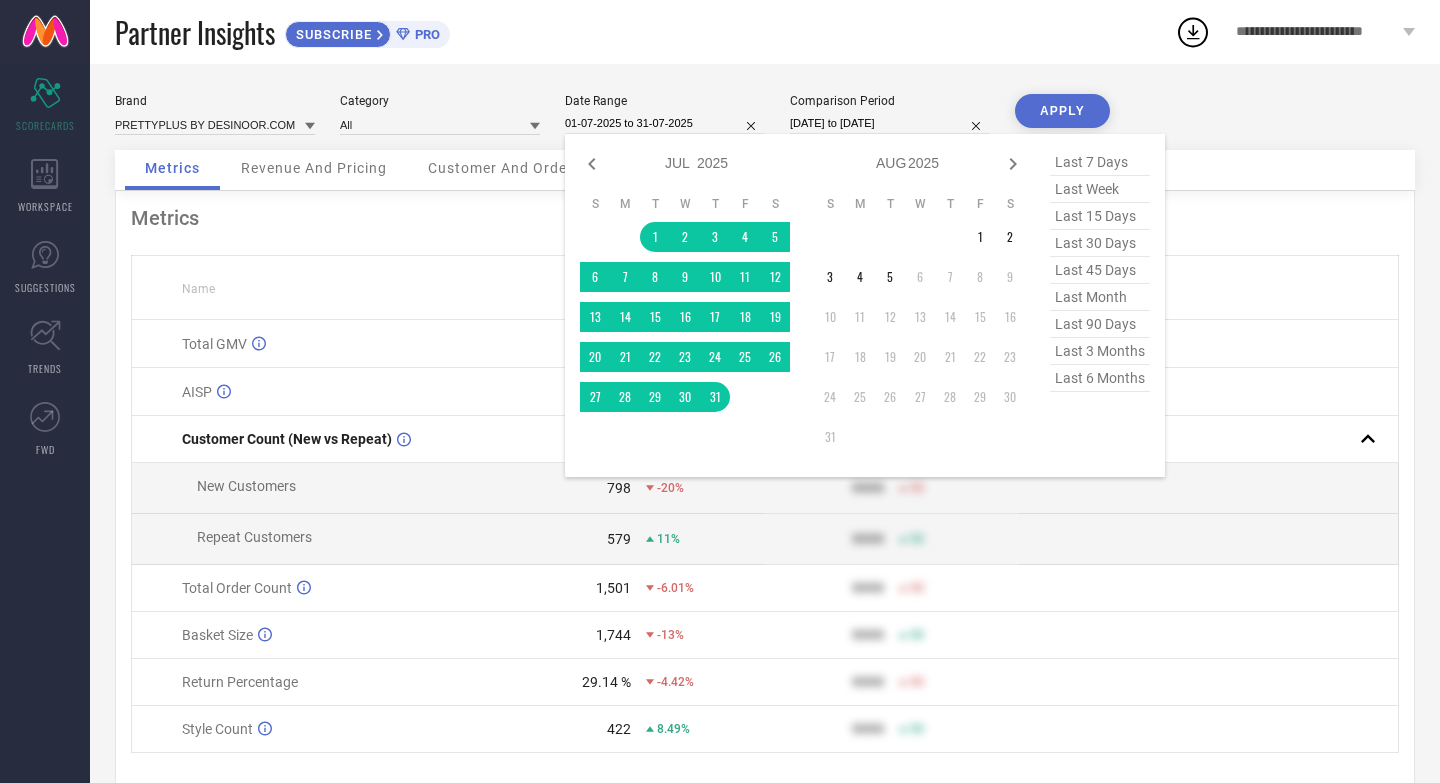 click on "[MONTH] [MONTH] [MONTH] [MONTH] [MONTH] [MONTH] [MONTH] [MONTH] [MONTH] [MONTH] [MONTH] [MONTH] [YEAR] [YEAR] [YEAR] [YEAR] [YEAR] [YEAR] [YEAR] [YEAR] [YEAR] [YEAR] [YEAR] [YEAR] [YEAR] [YEAR] [YEAR] [YEAR] [YEAR] [YEAR] [YEAR] [YEAR] [YEAR]" at bounding box center (697, 163) 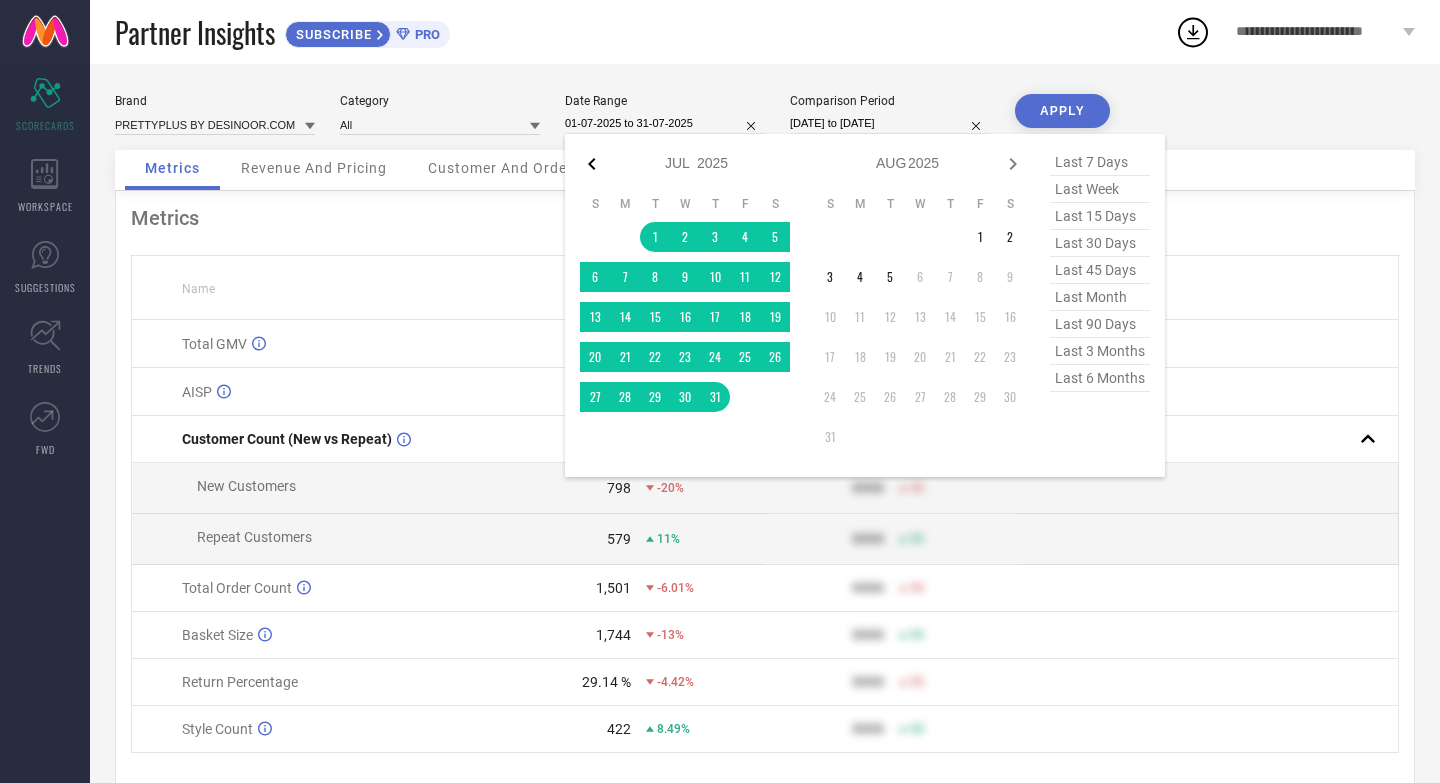 click 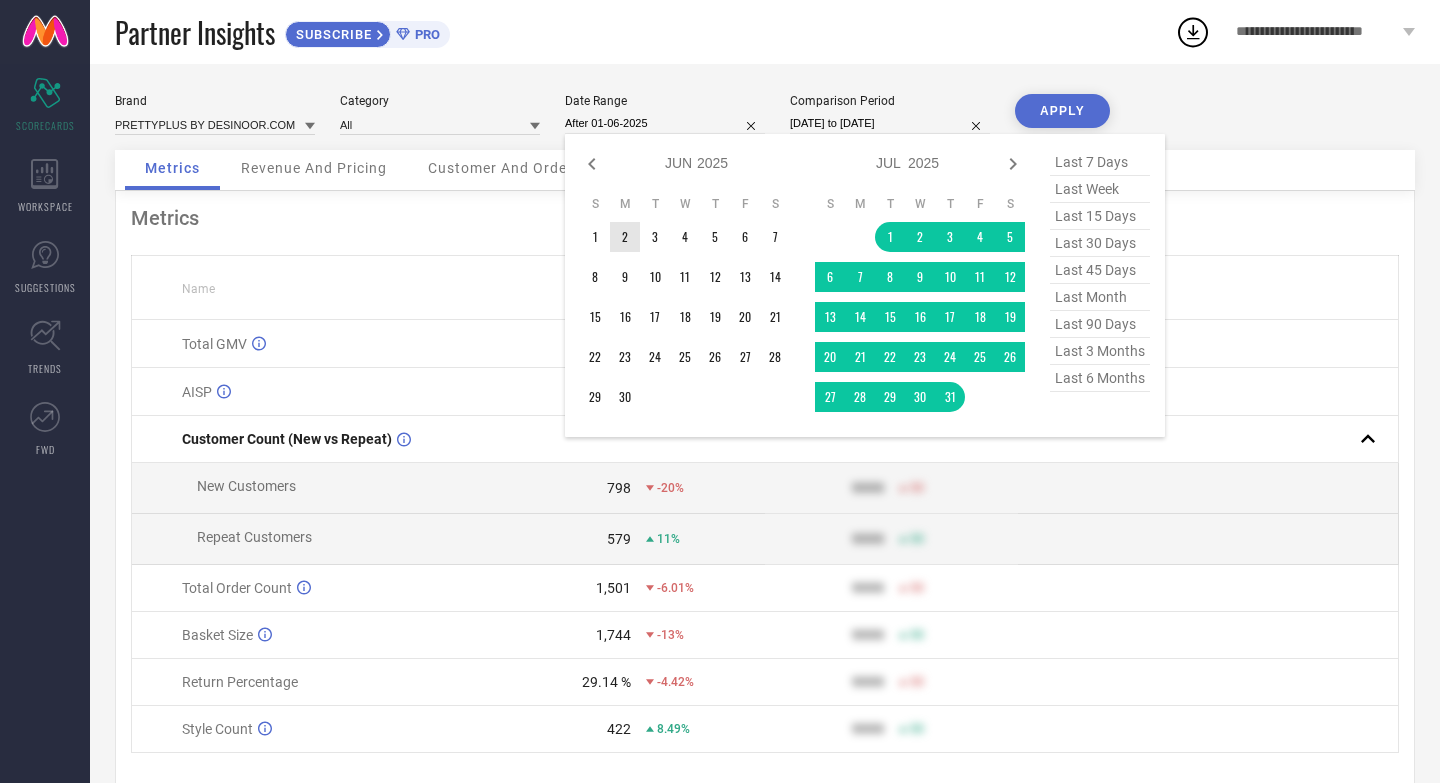 click on "1" at bounding box center (595, 237) 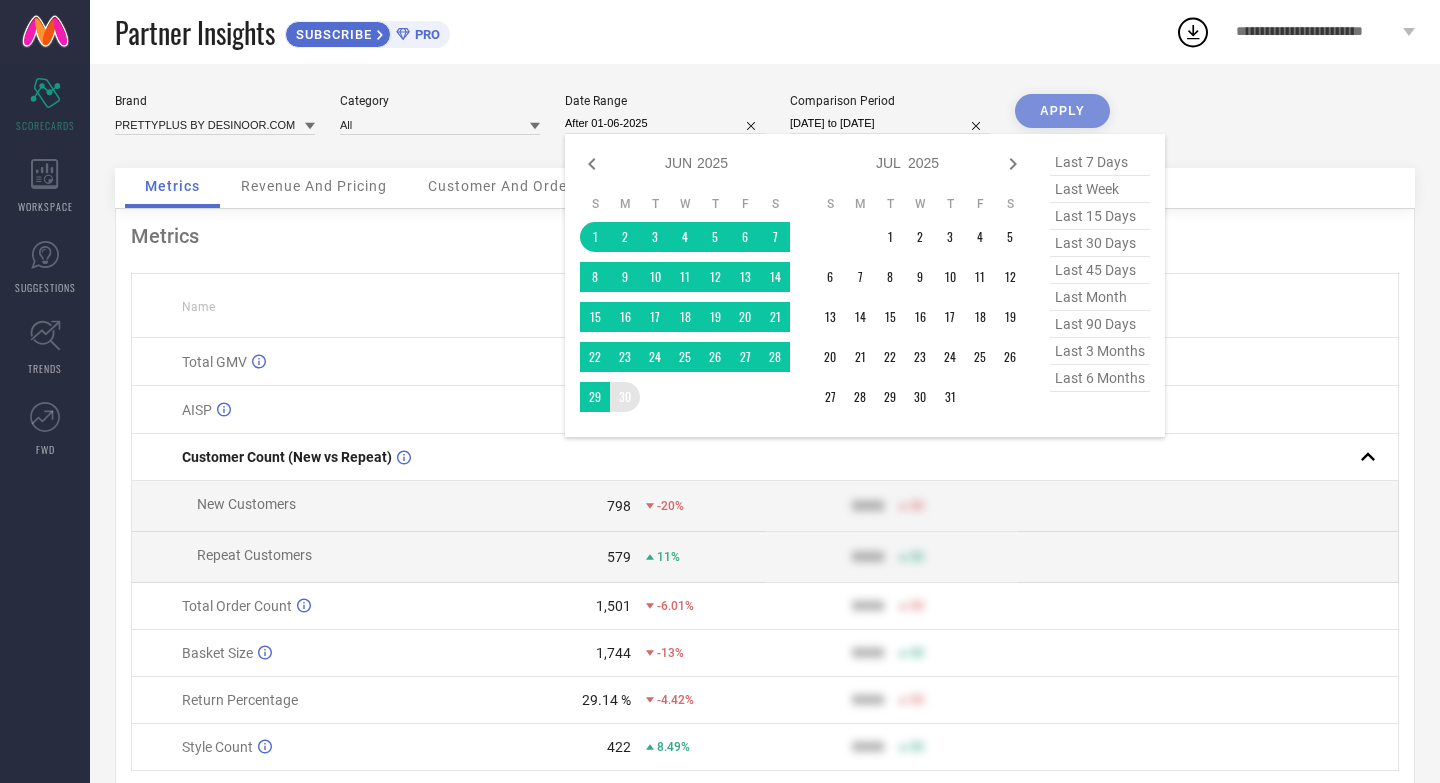type on "01-06-2025 to 30-06-2025" 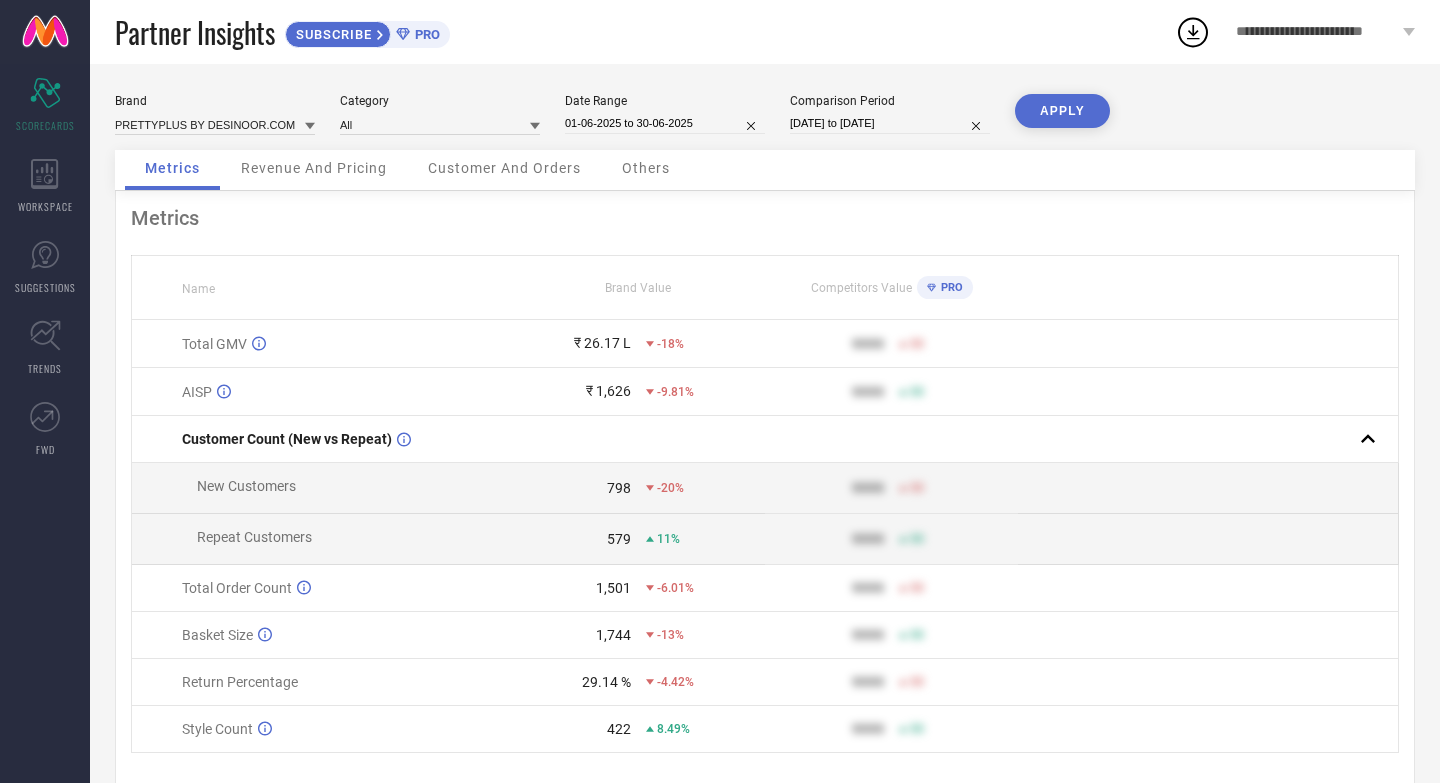 click on "APPLY" at bounding box center [1062, 111] 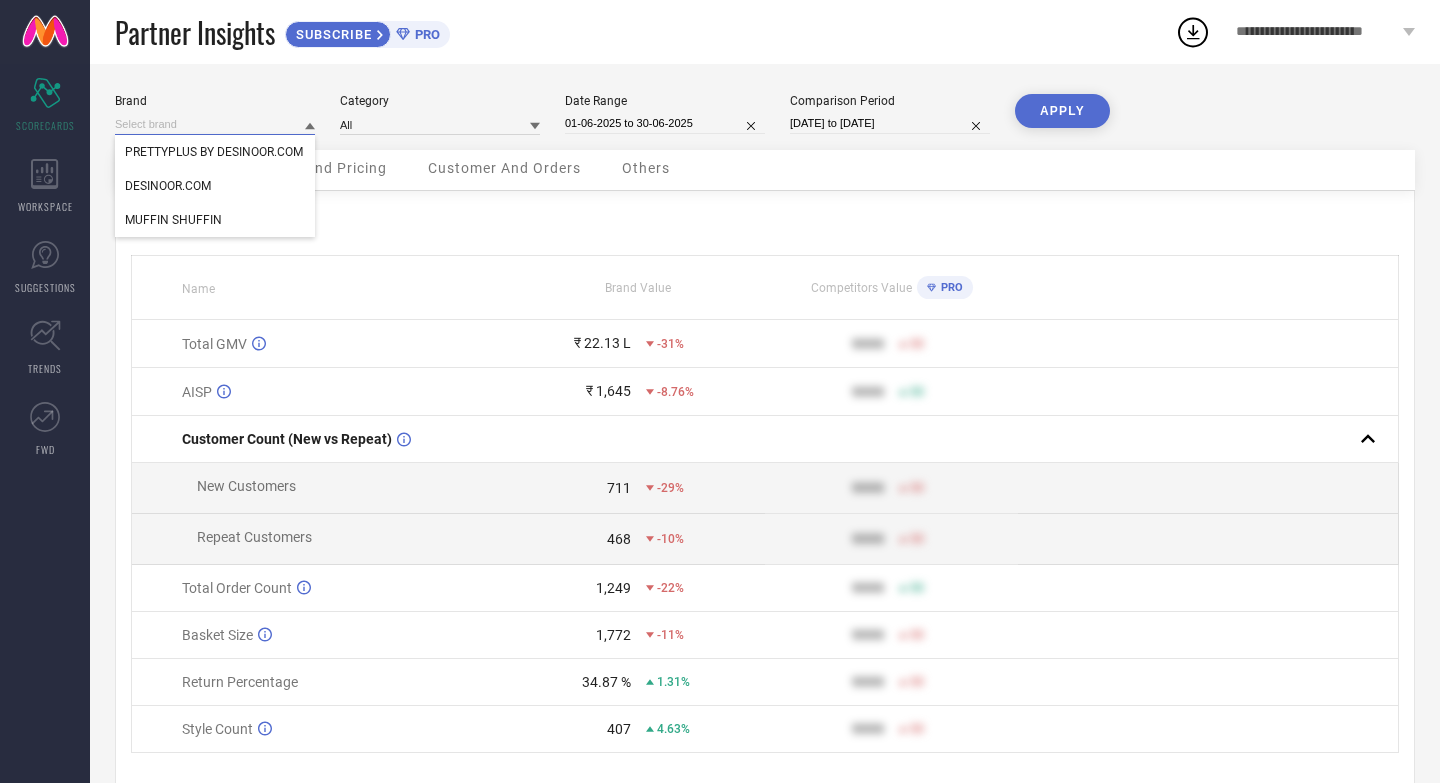 click at bounding box center [215, 124] 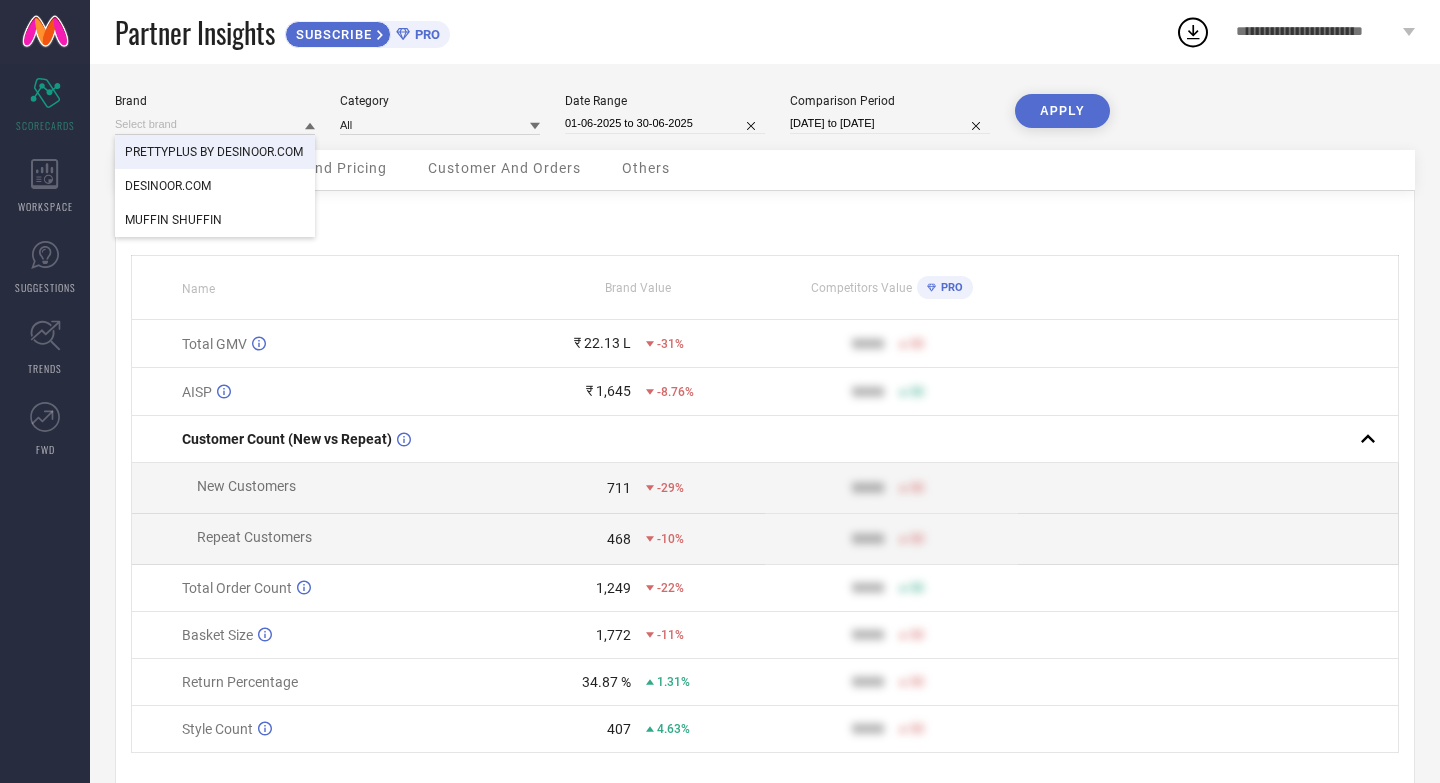 click on "DESINOOR.COM" at bounding box center [215, 186] 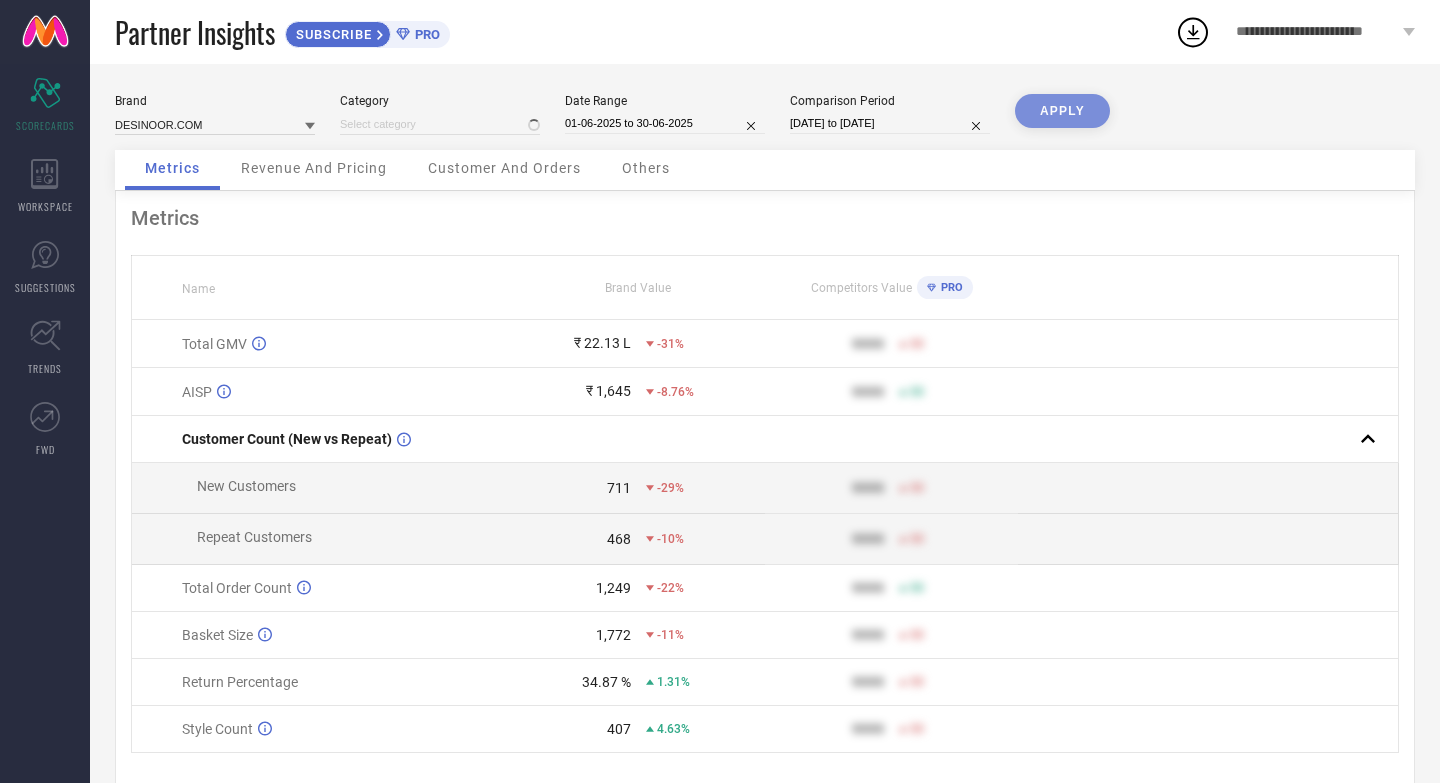 type on "All" 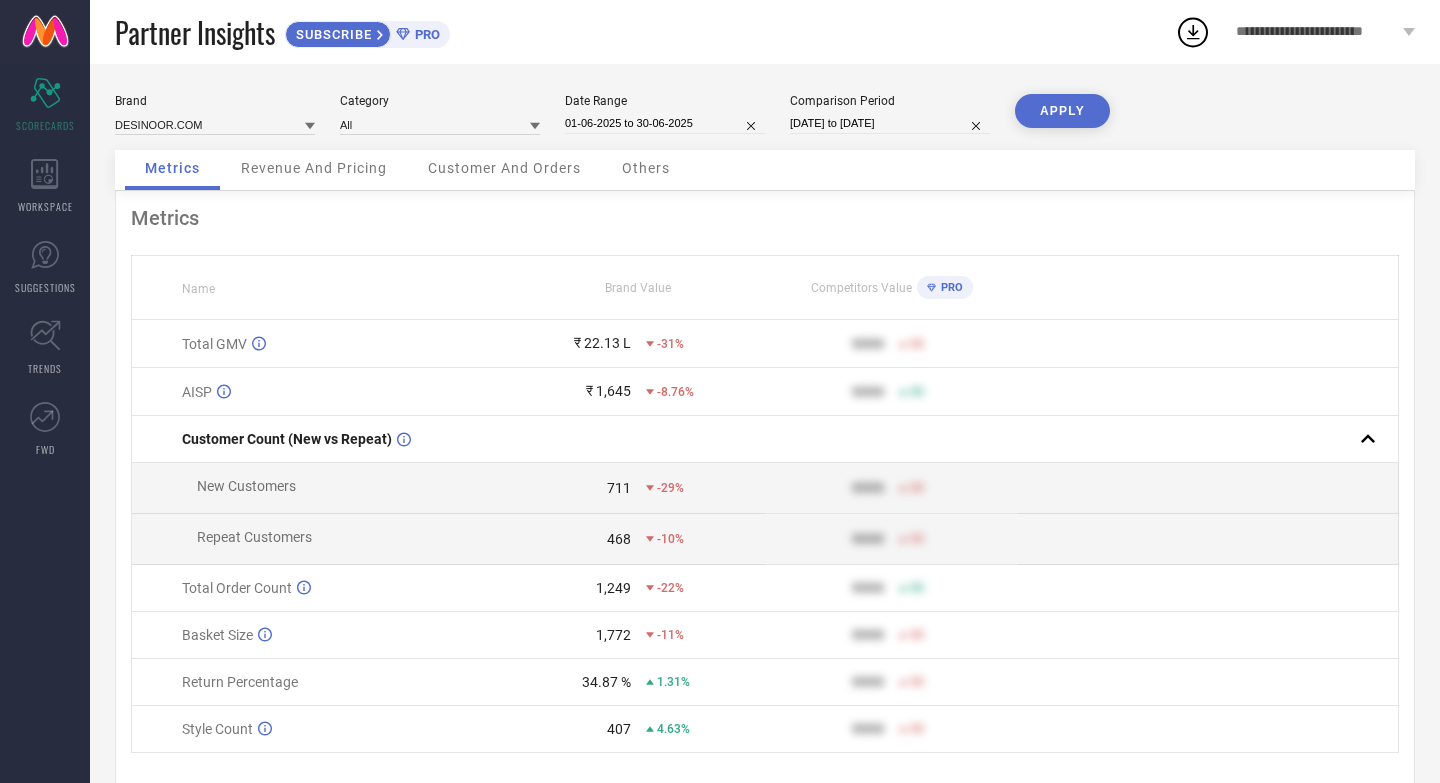 click on "APPLY" at bounding box center (1062, 111) 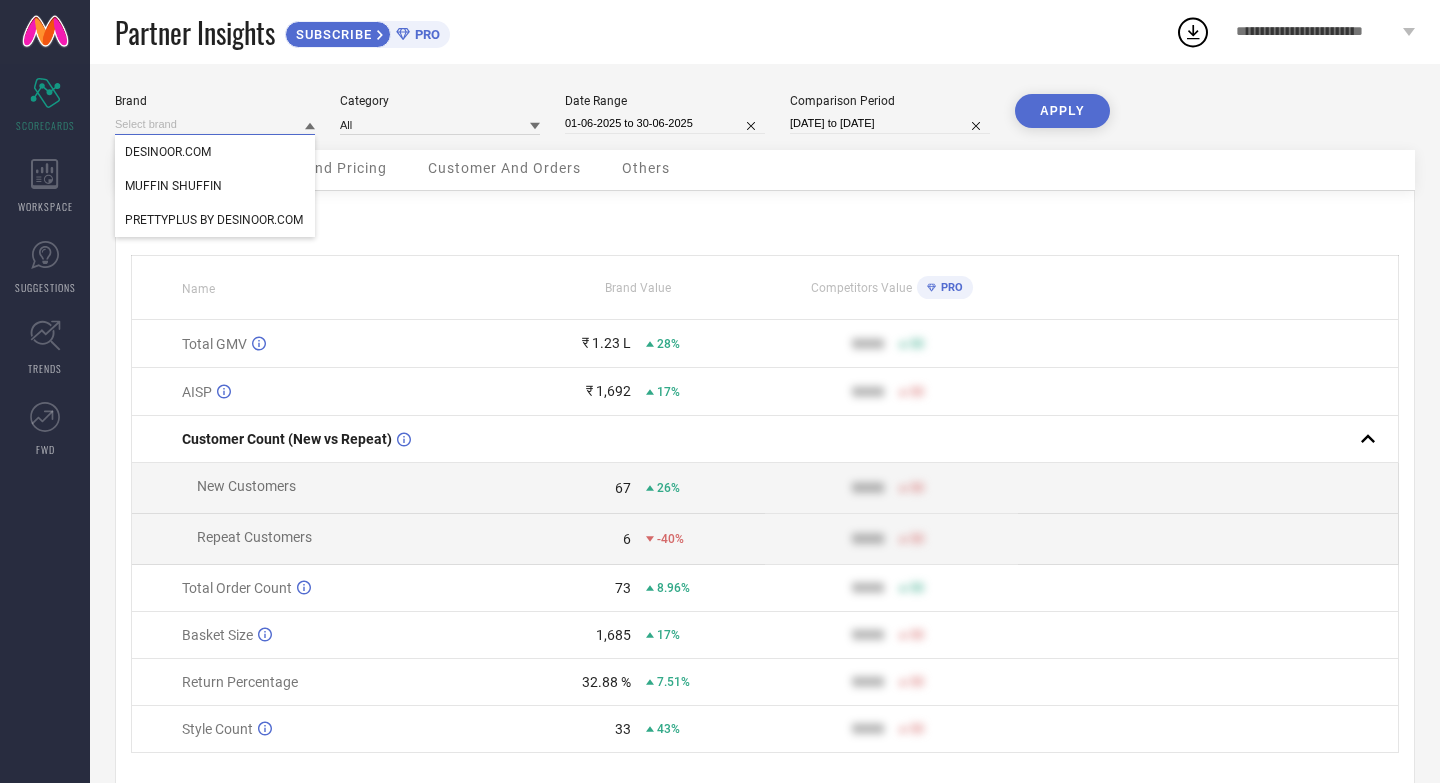 click at bounding box center (215, 124) 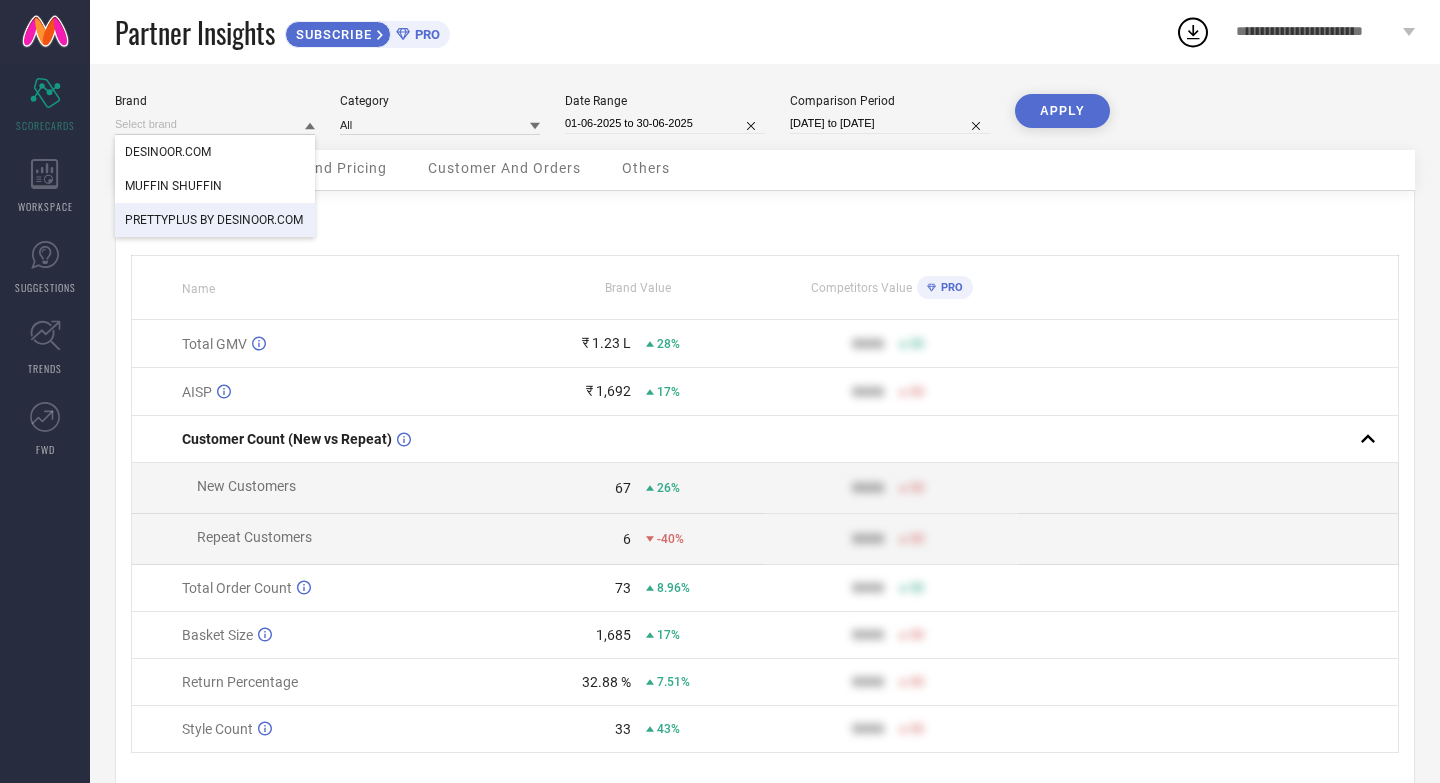 click on "PRETTYPLUS BY DESINOOR.COM" at bounding box center (214, 220) 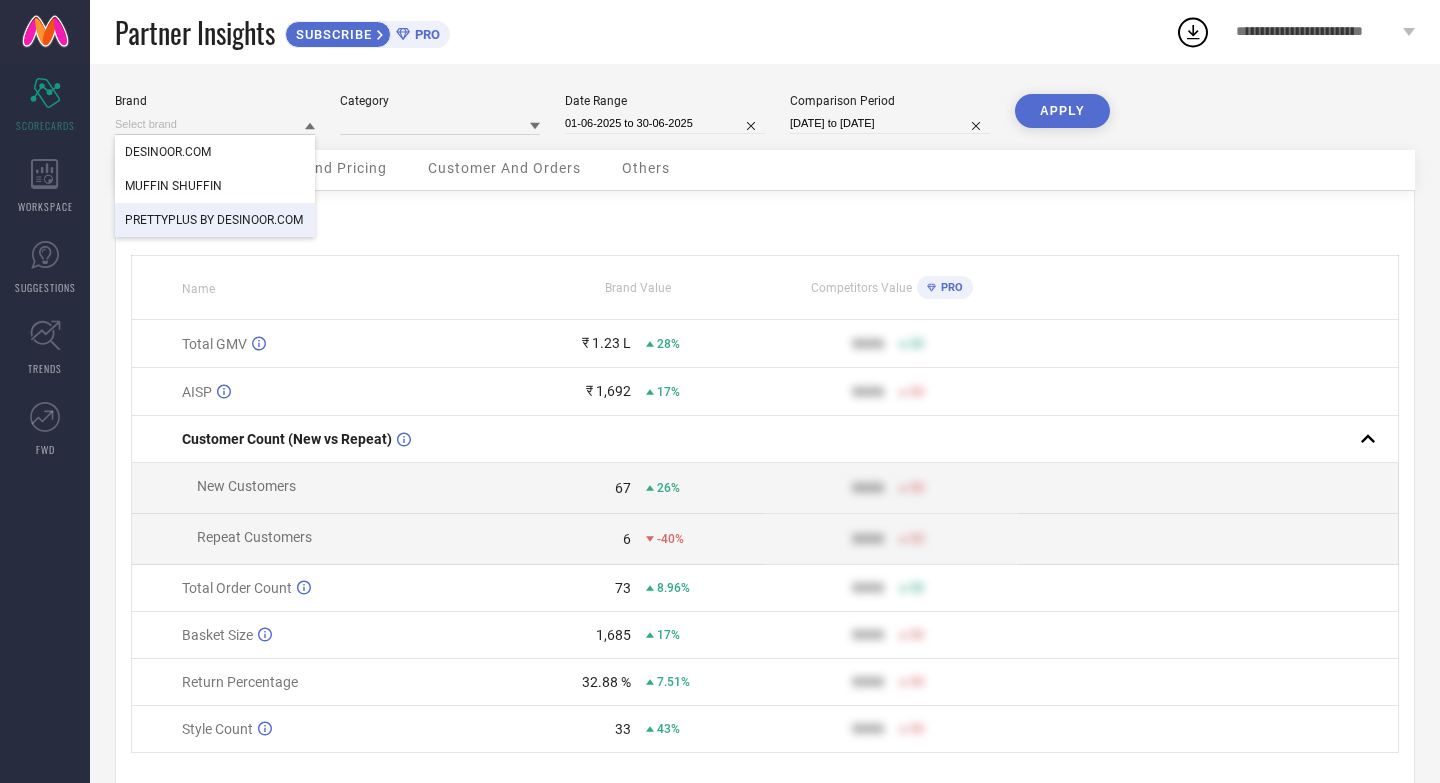 type on "All" 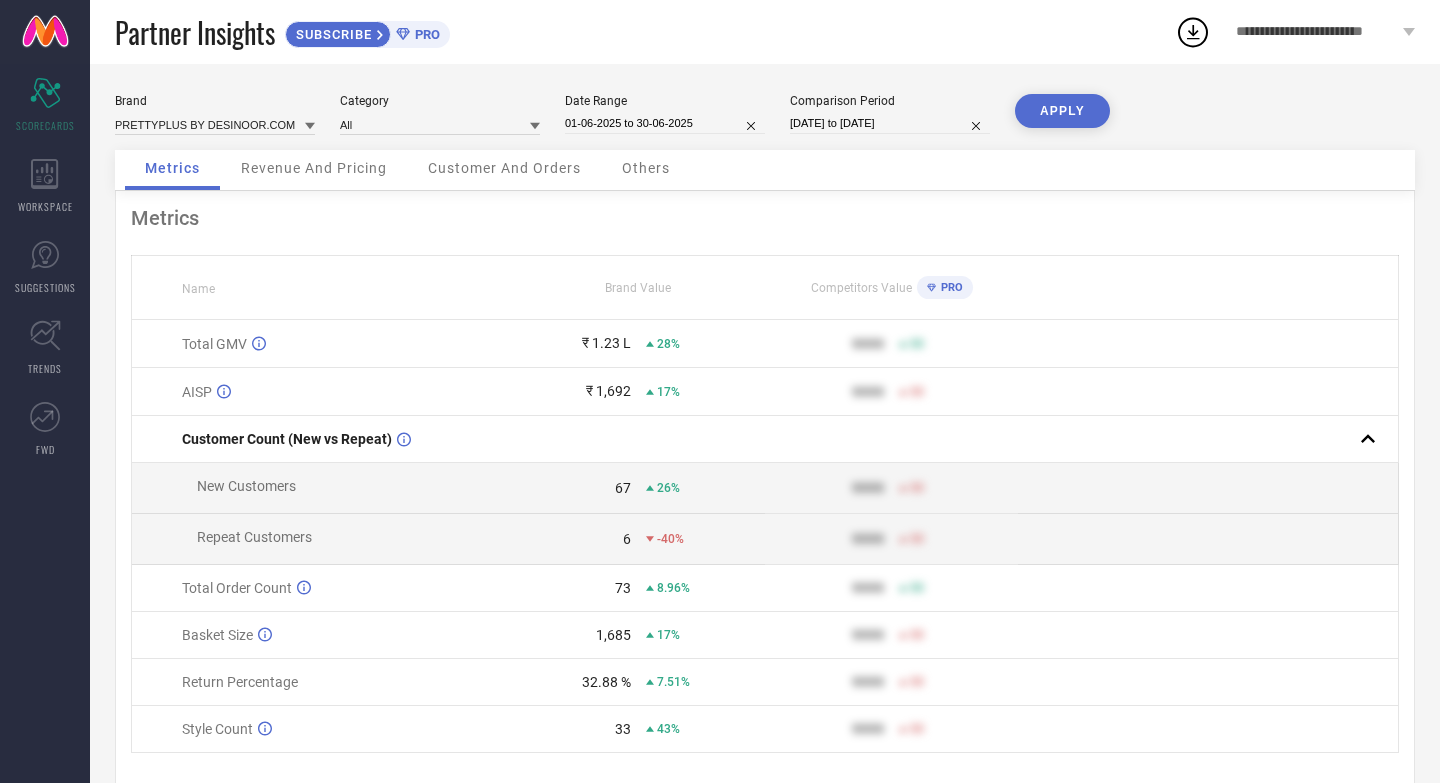 select on "5" 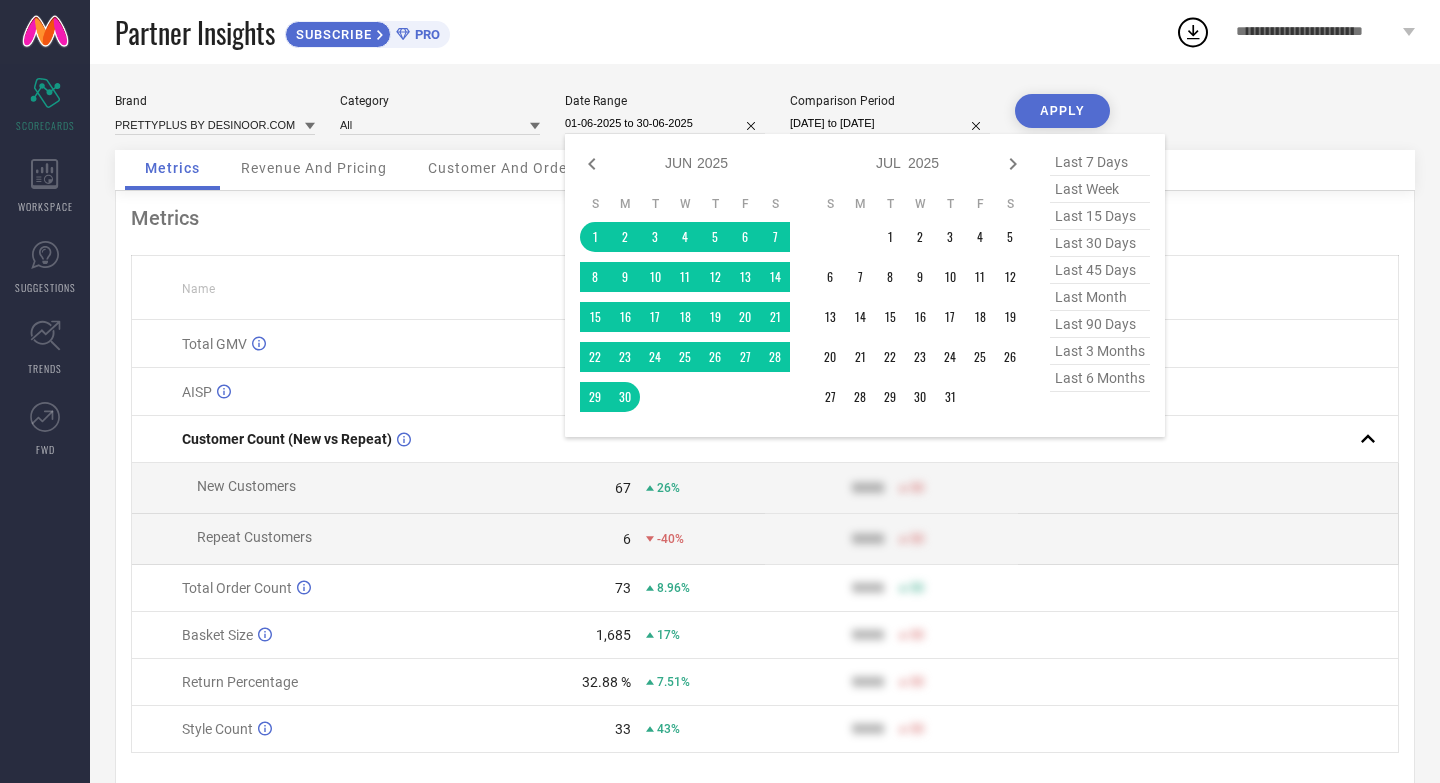 click on "01-06-2025 to 30-06-2025" at bounding box center [665, 123] 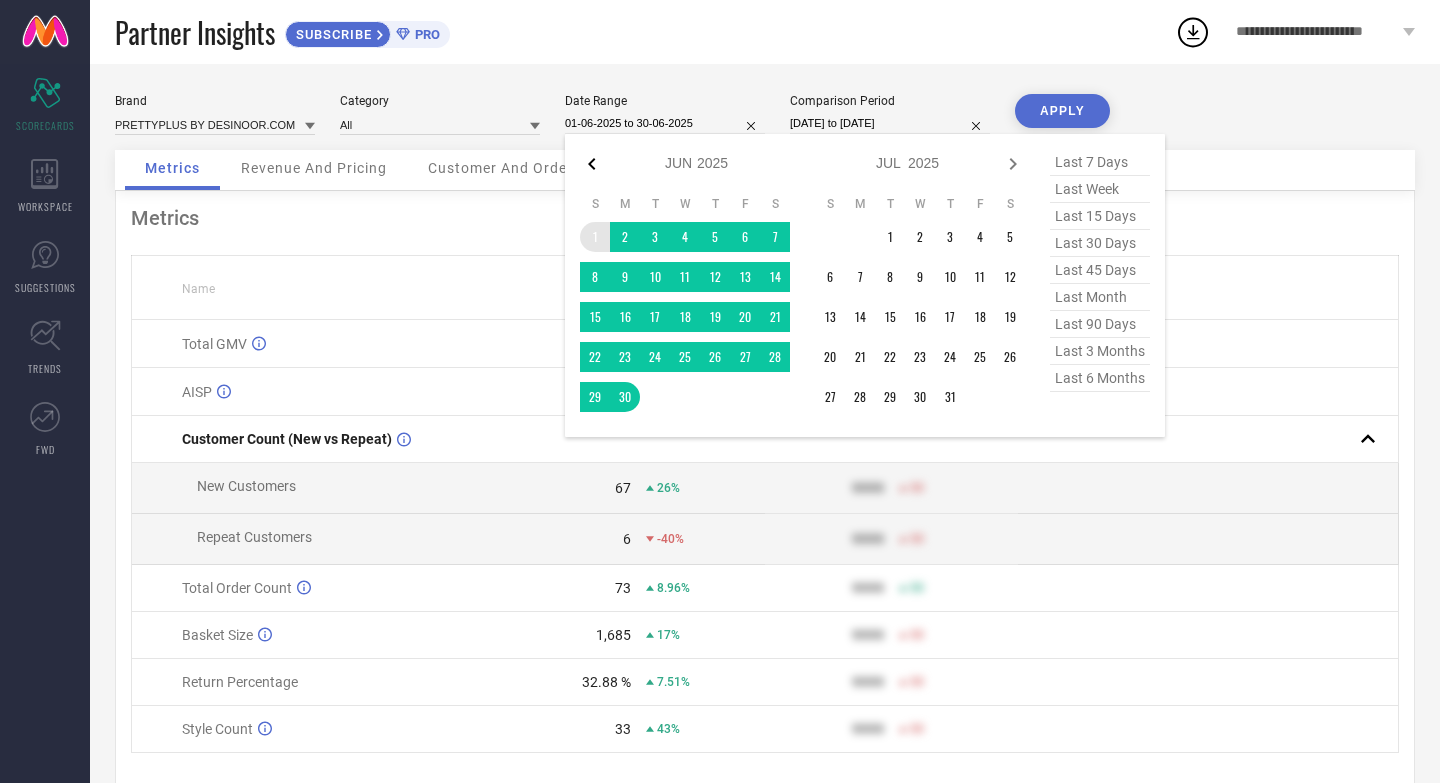 click 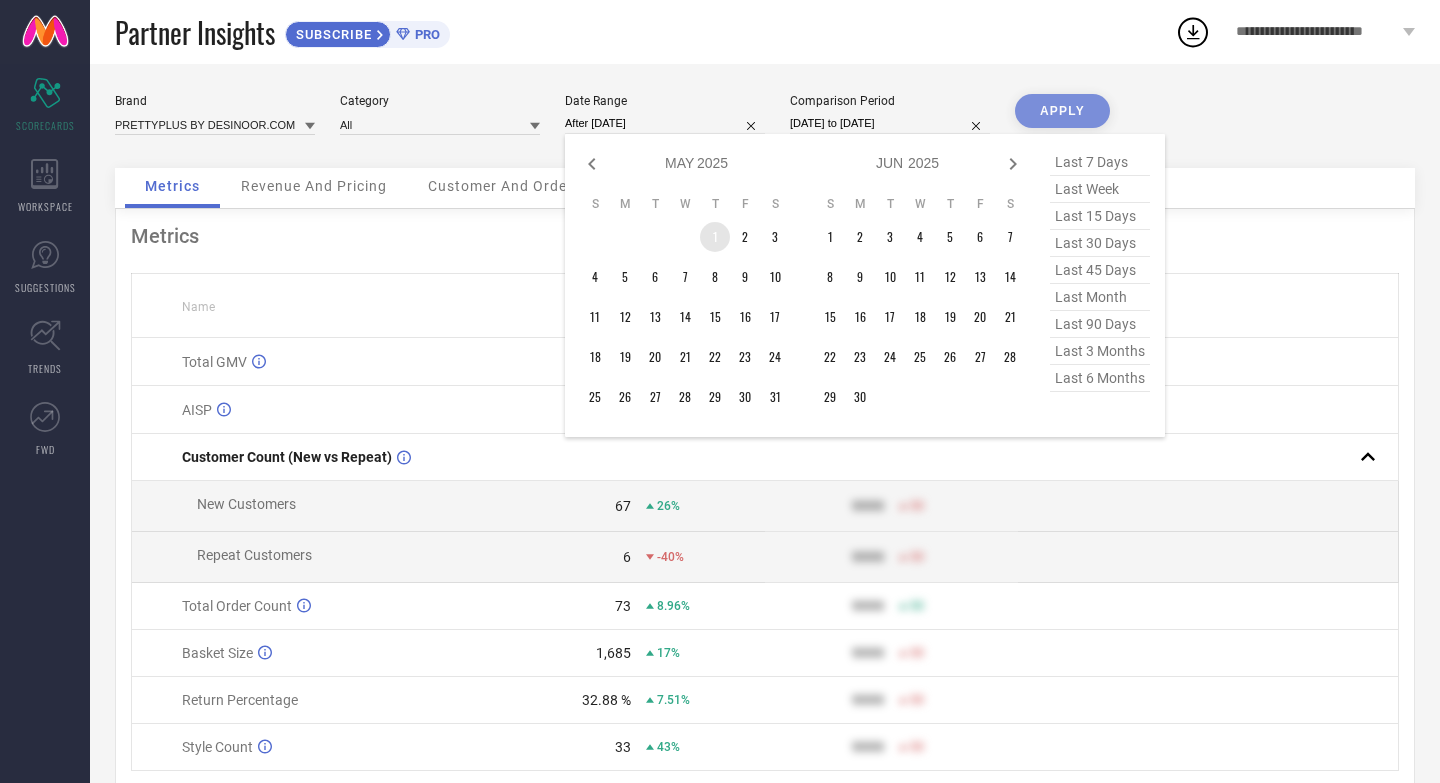 click on "1" at bounding box center (715, 237) 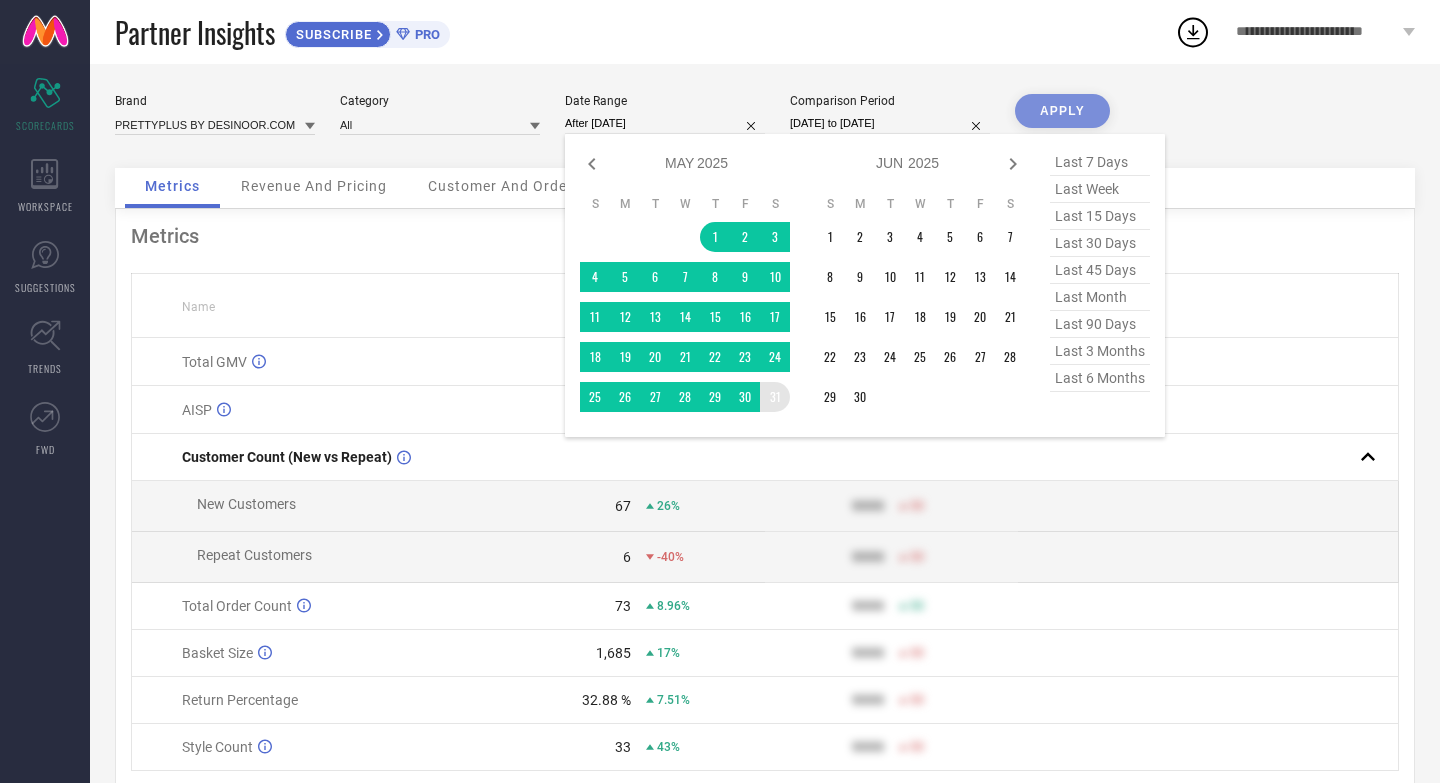 type on "01-05-2025 to 31-05-2025" 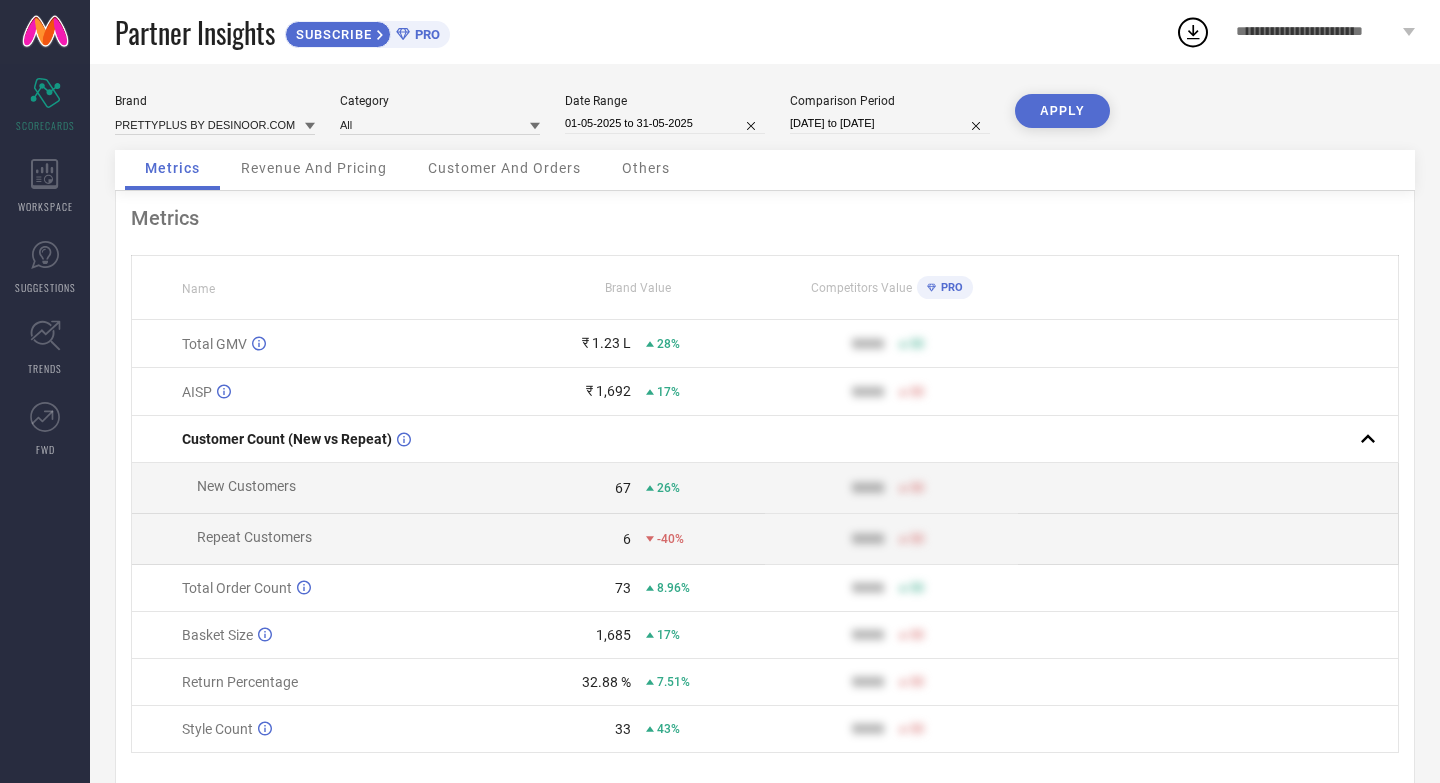 click on "APPLY" at bounding box center [1062, 111] 